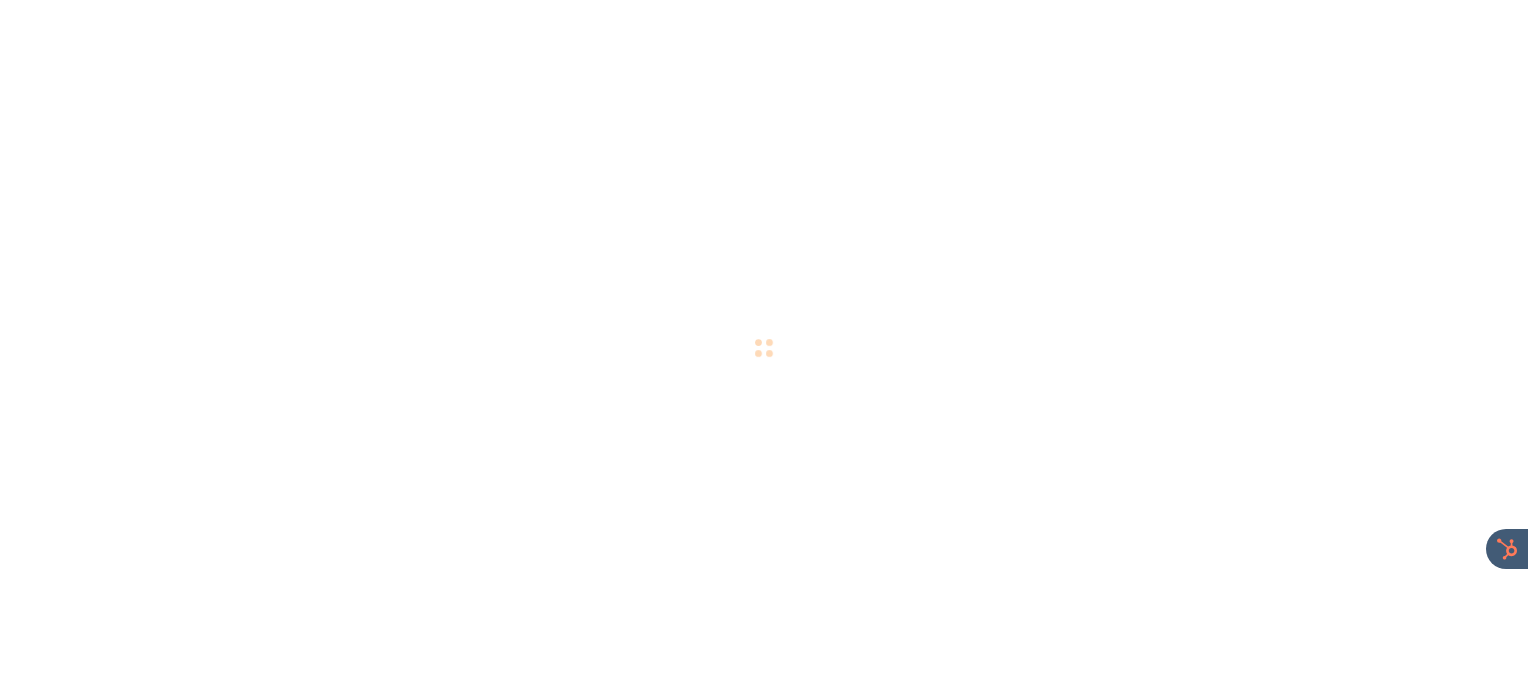 scroll, scrollTop: 0, scrollLeft: 0, axis: both 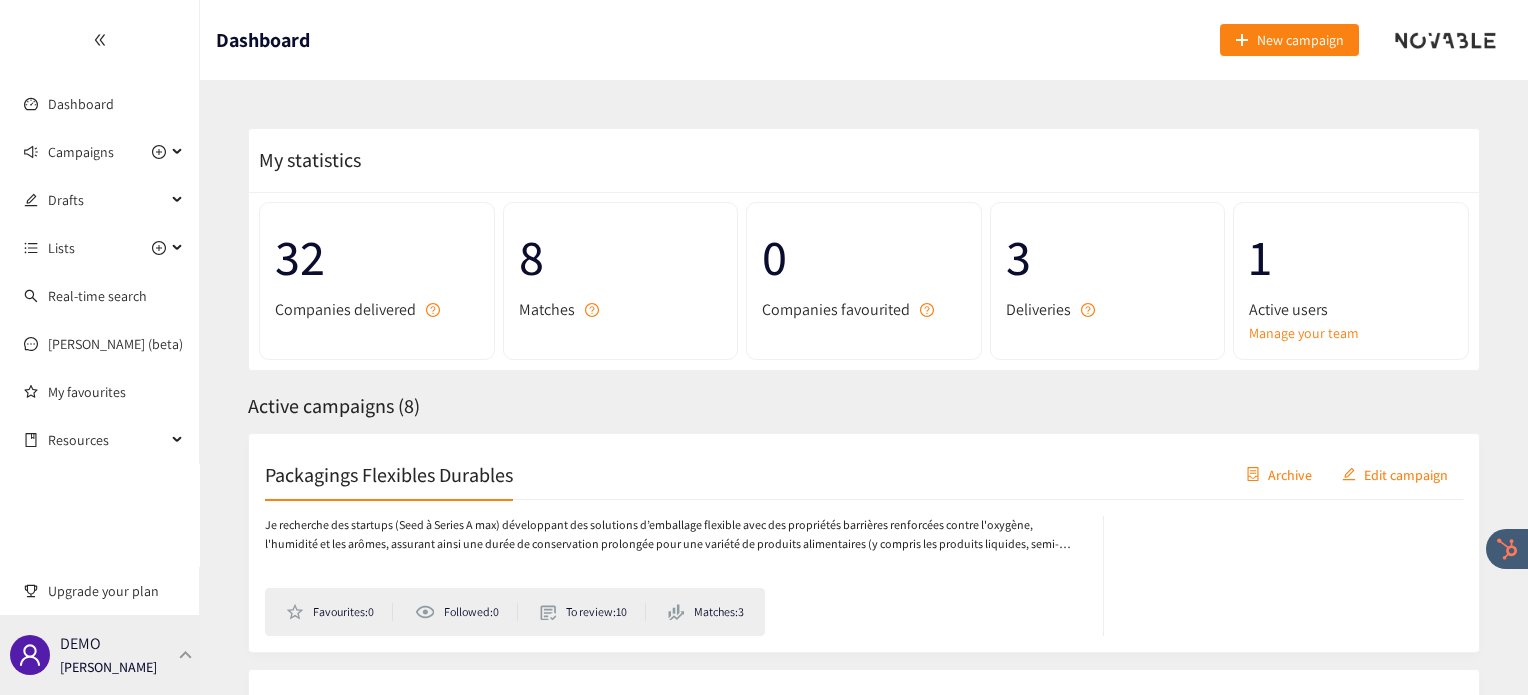 click at bounding box center [186, 654] 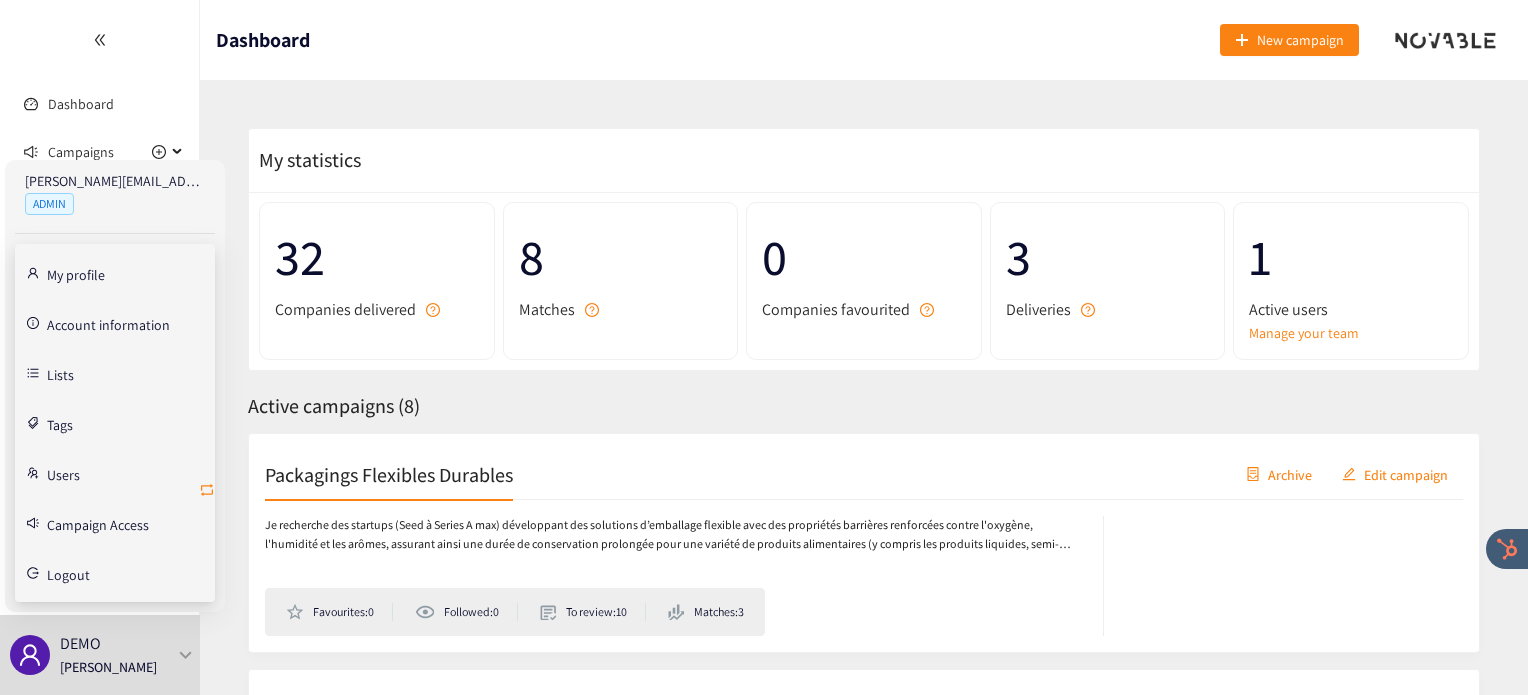 click 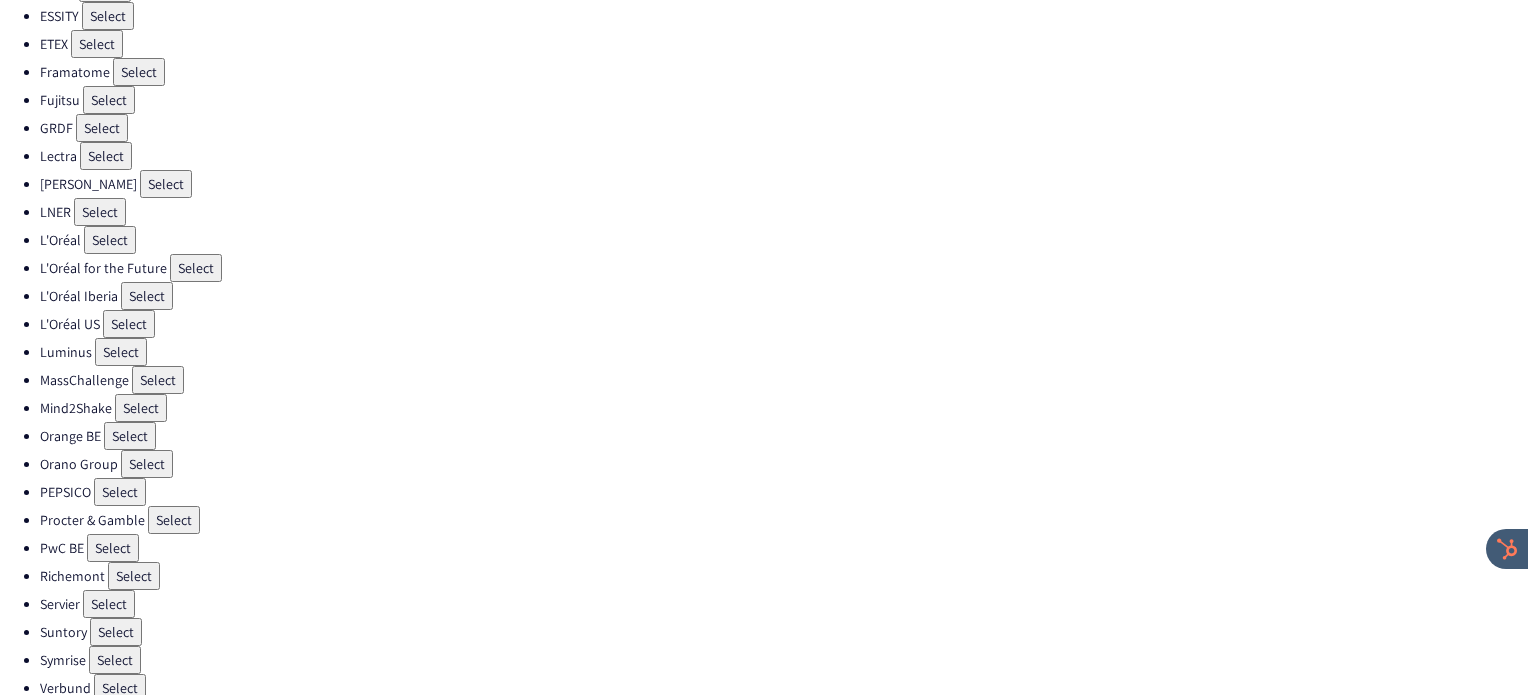scroll, scrollTop: 538, scrollLeft: 0, axis: vertical 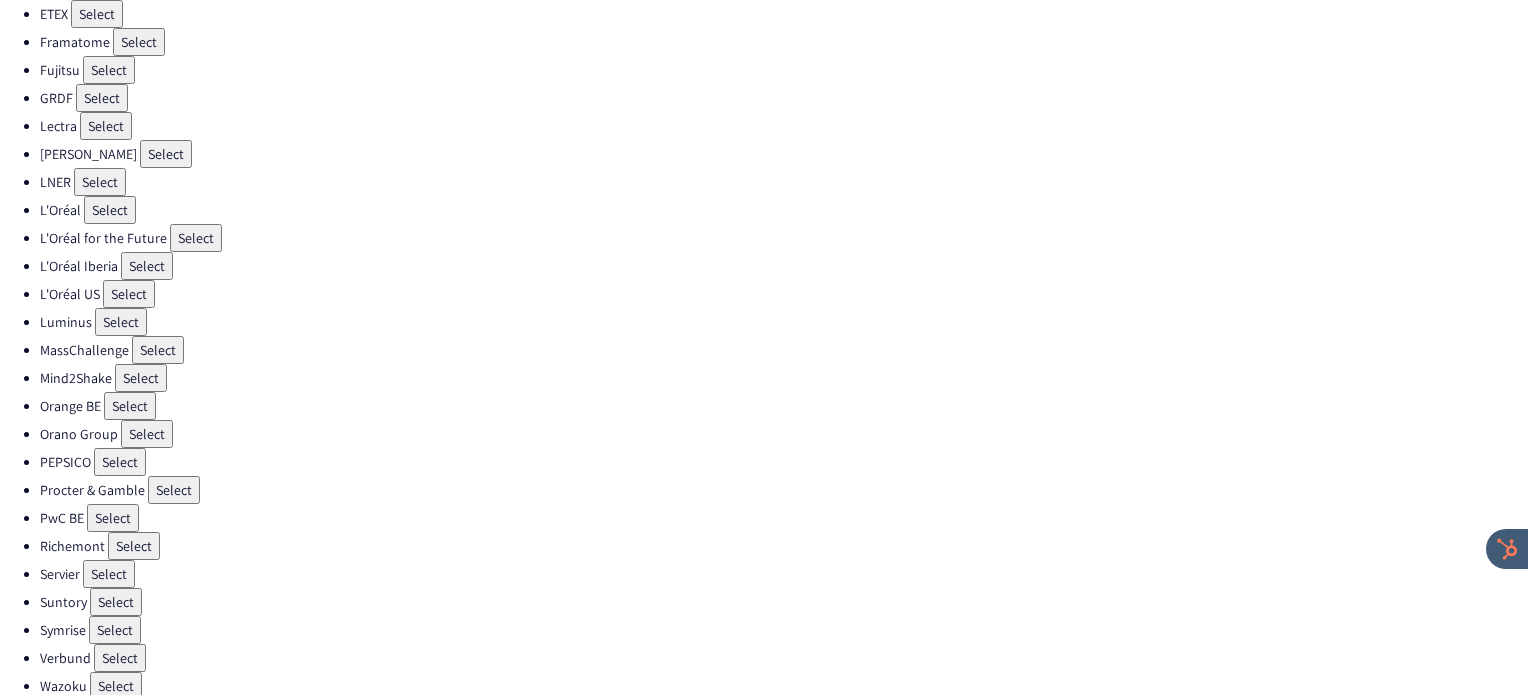click on "Select" at bounding box center [120, 462] 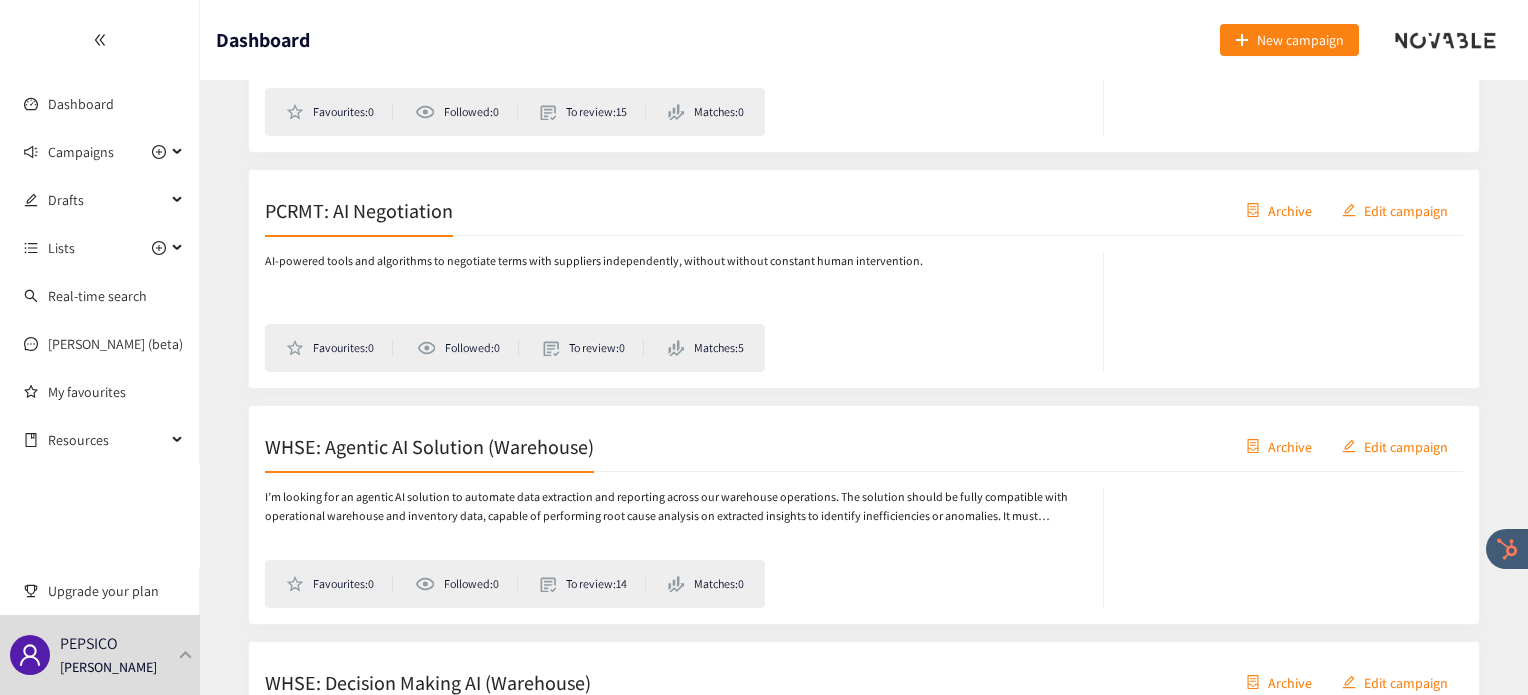 scroll, scrollTop: 1450, scrollLeft: 0, axis: vertical 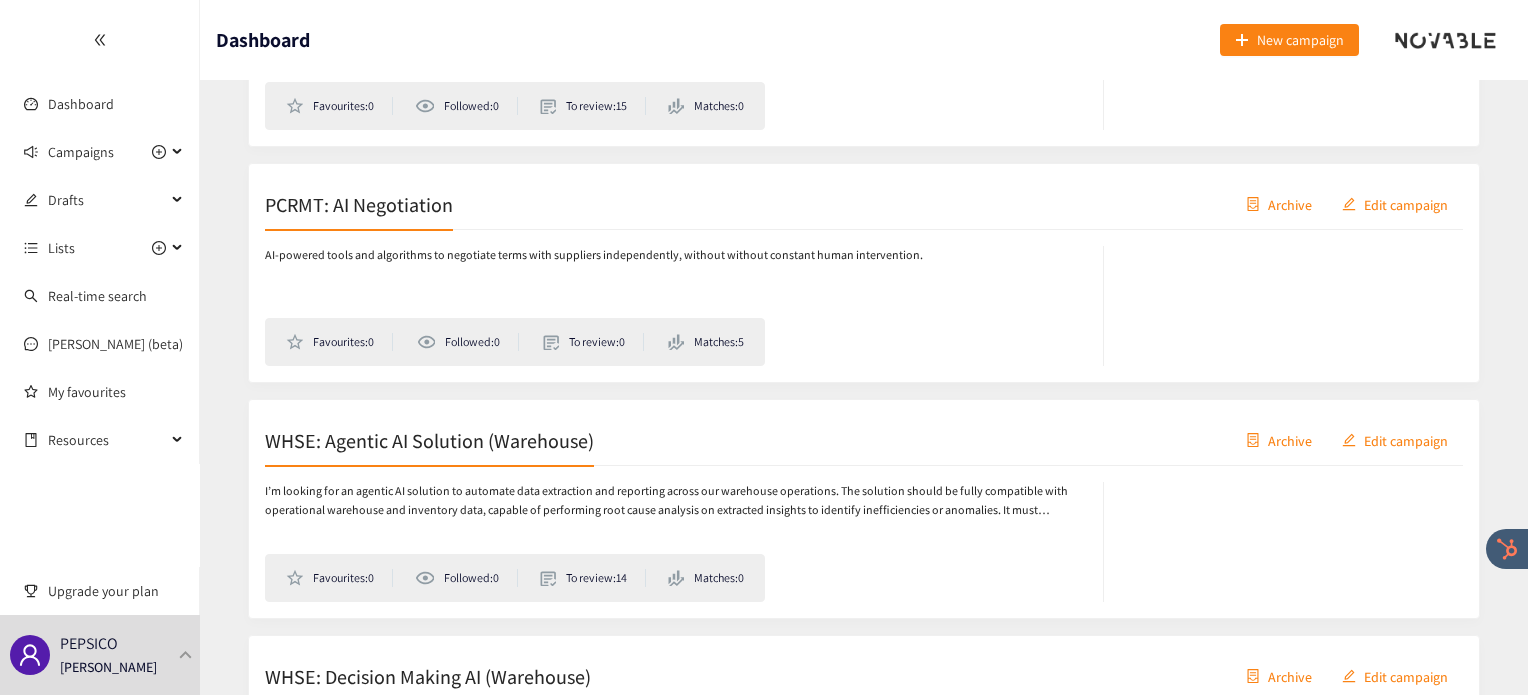 click on "PCRMT:  AI Negotiation" at bounding box center (359, 204) 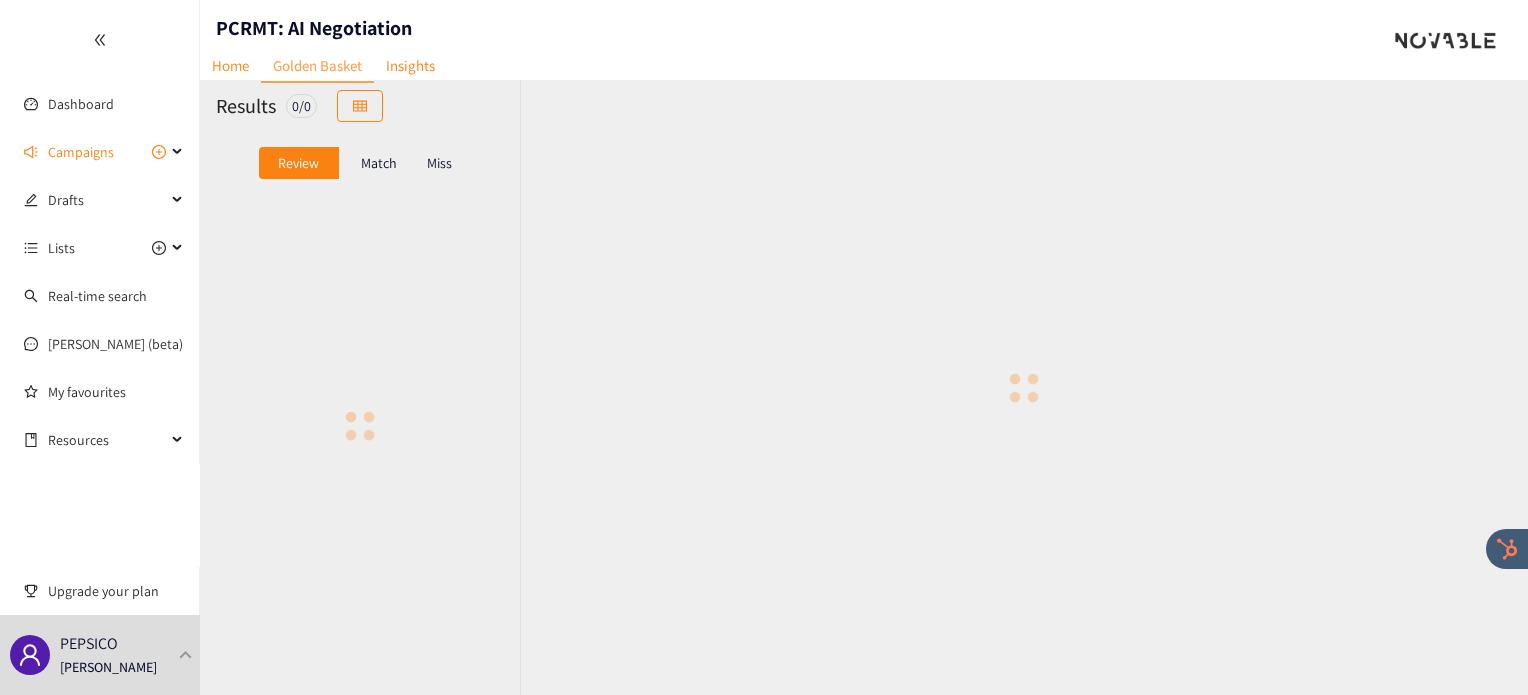 scroll, scrollTop: 0, scrollLeft: 0, axis: both 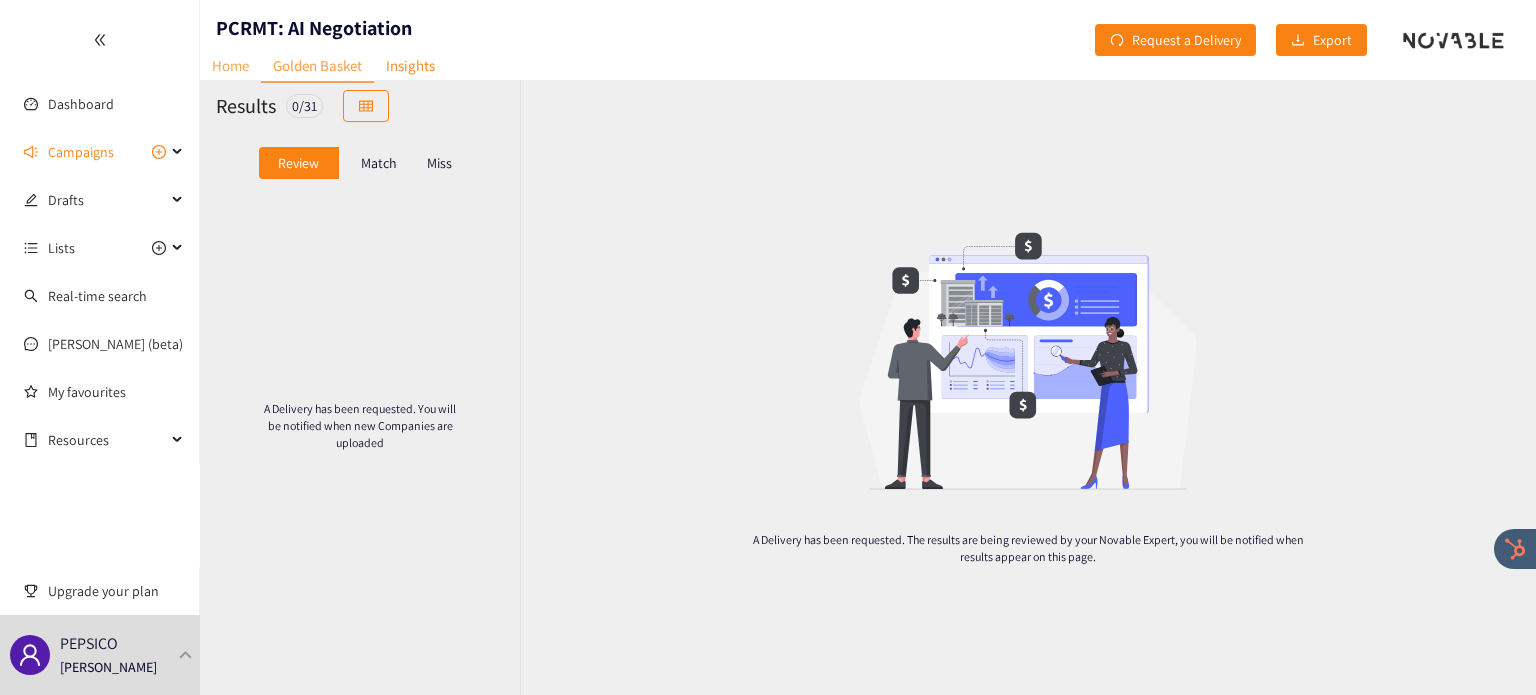 click on "Home" at bounding box center [230, 65] 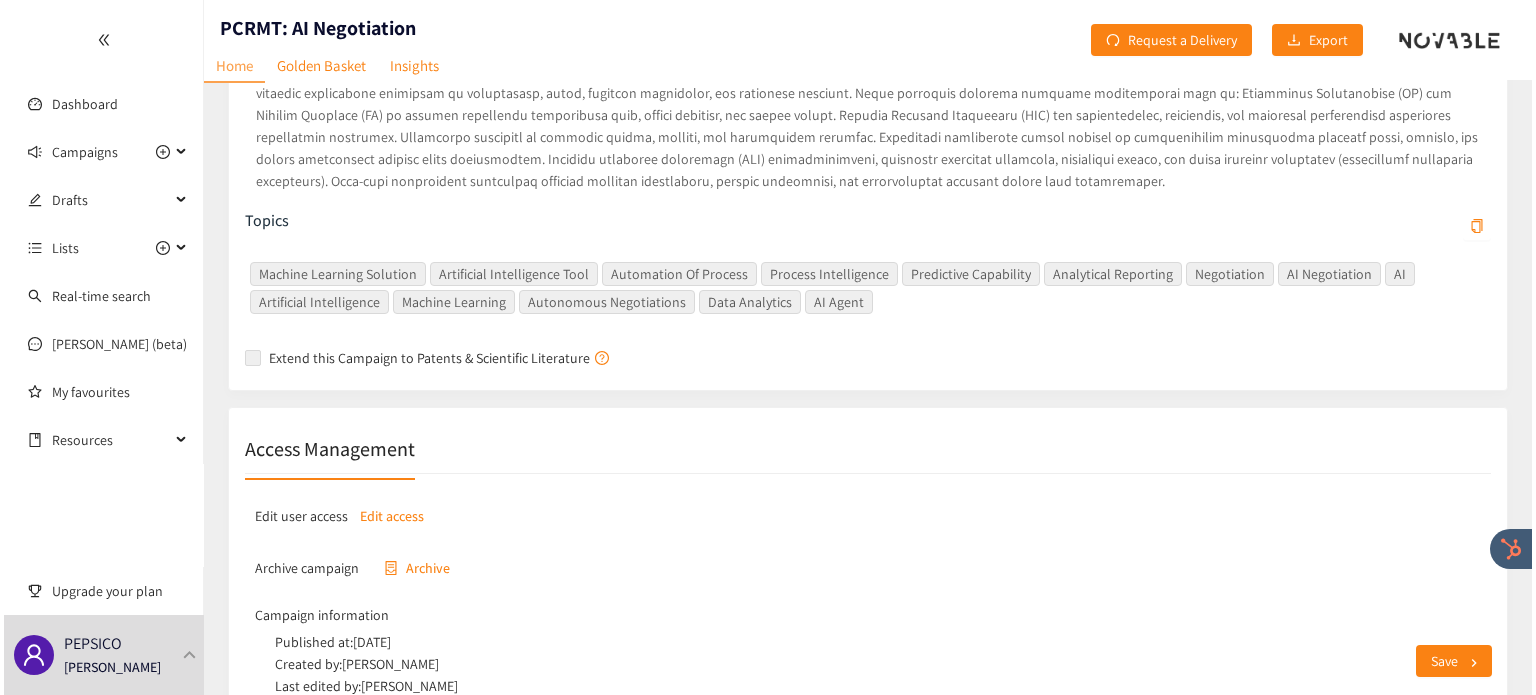 scroll, scrollTop: 590, scrollLeft: 0, axis: vertical 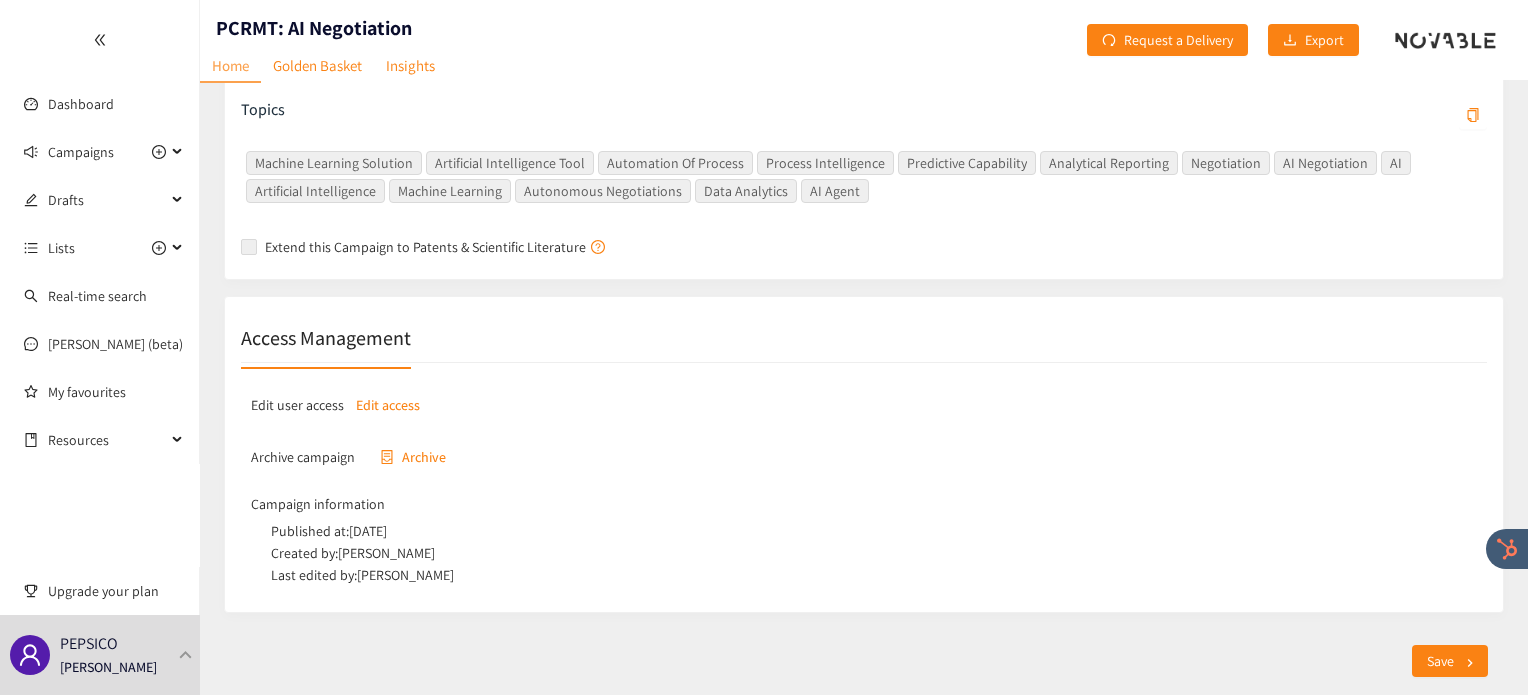 click on "Edit access" at bounding box center [388, 405] 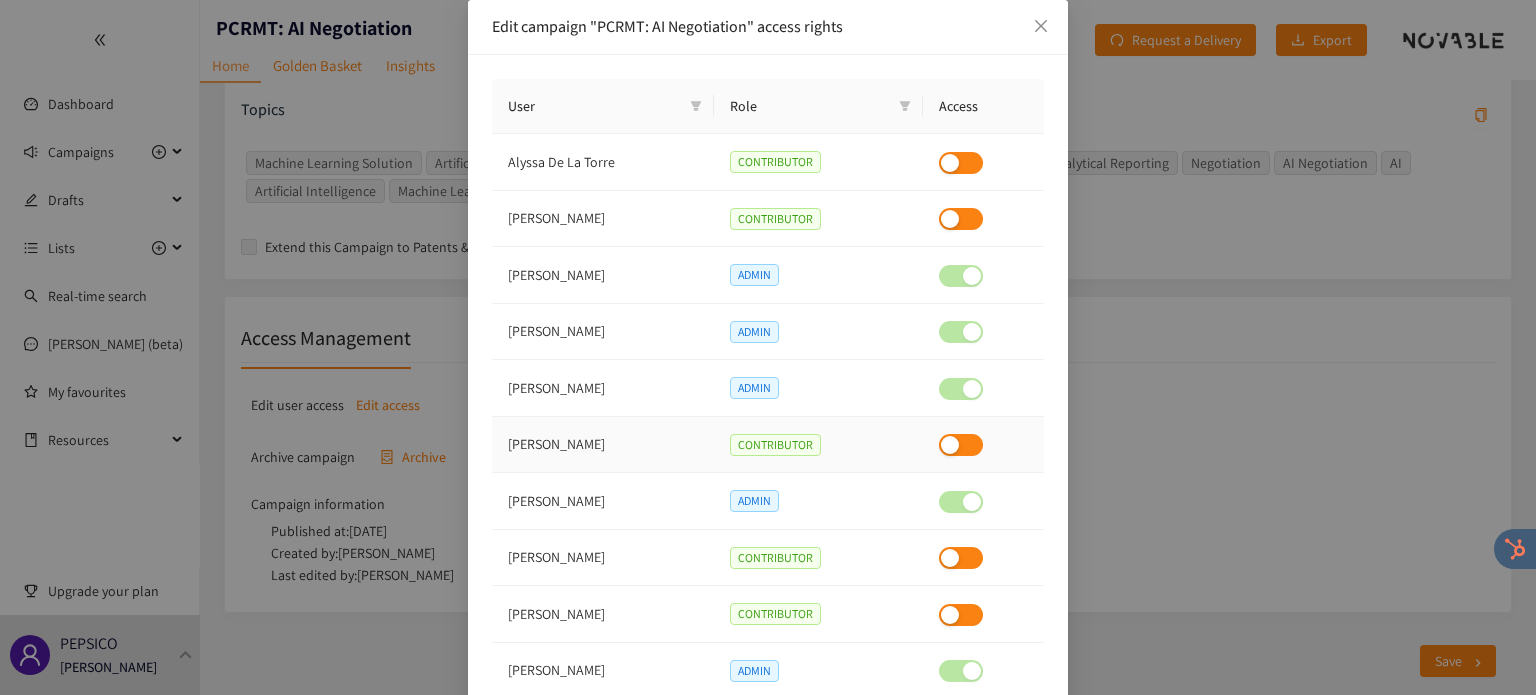 scroll, scrollTop: 142, scrollLeft: 0, axis: vertical 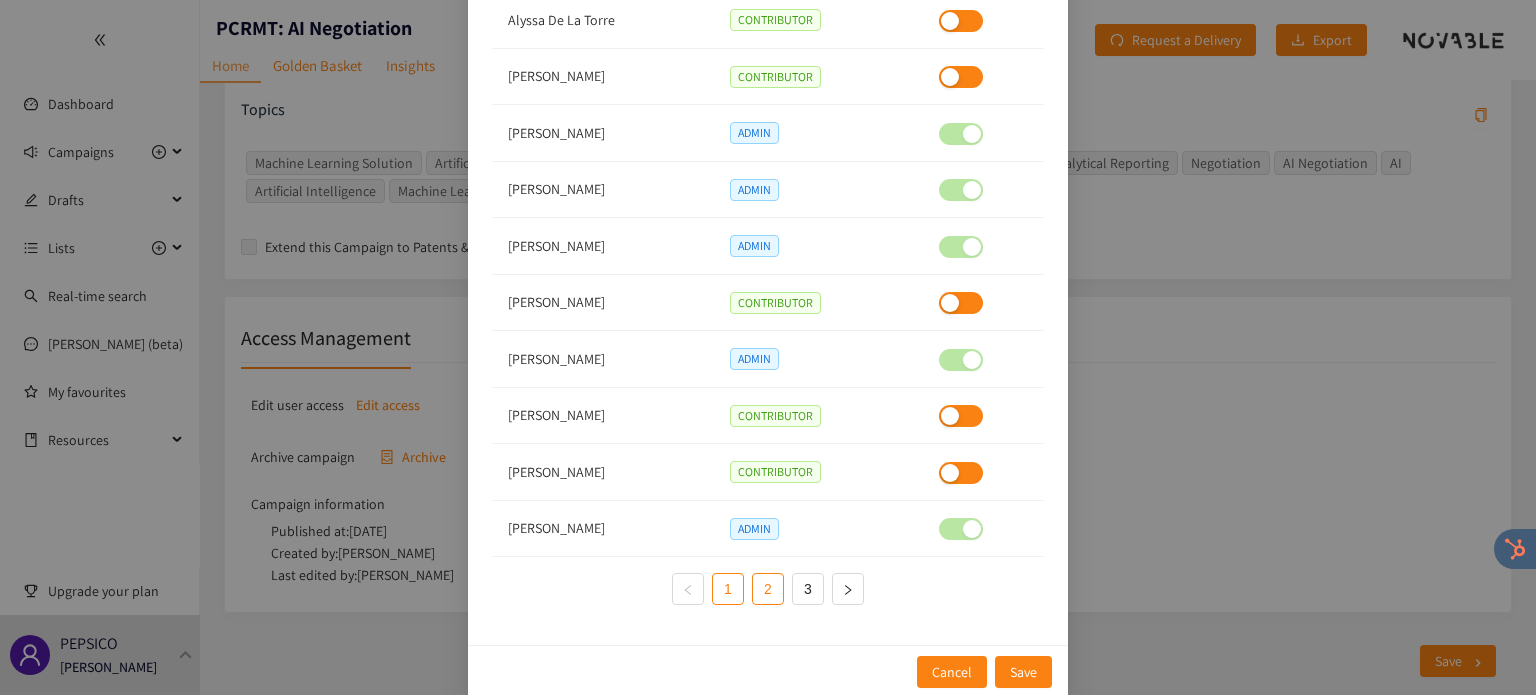 click on "2" at bounding box center [768, 589] 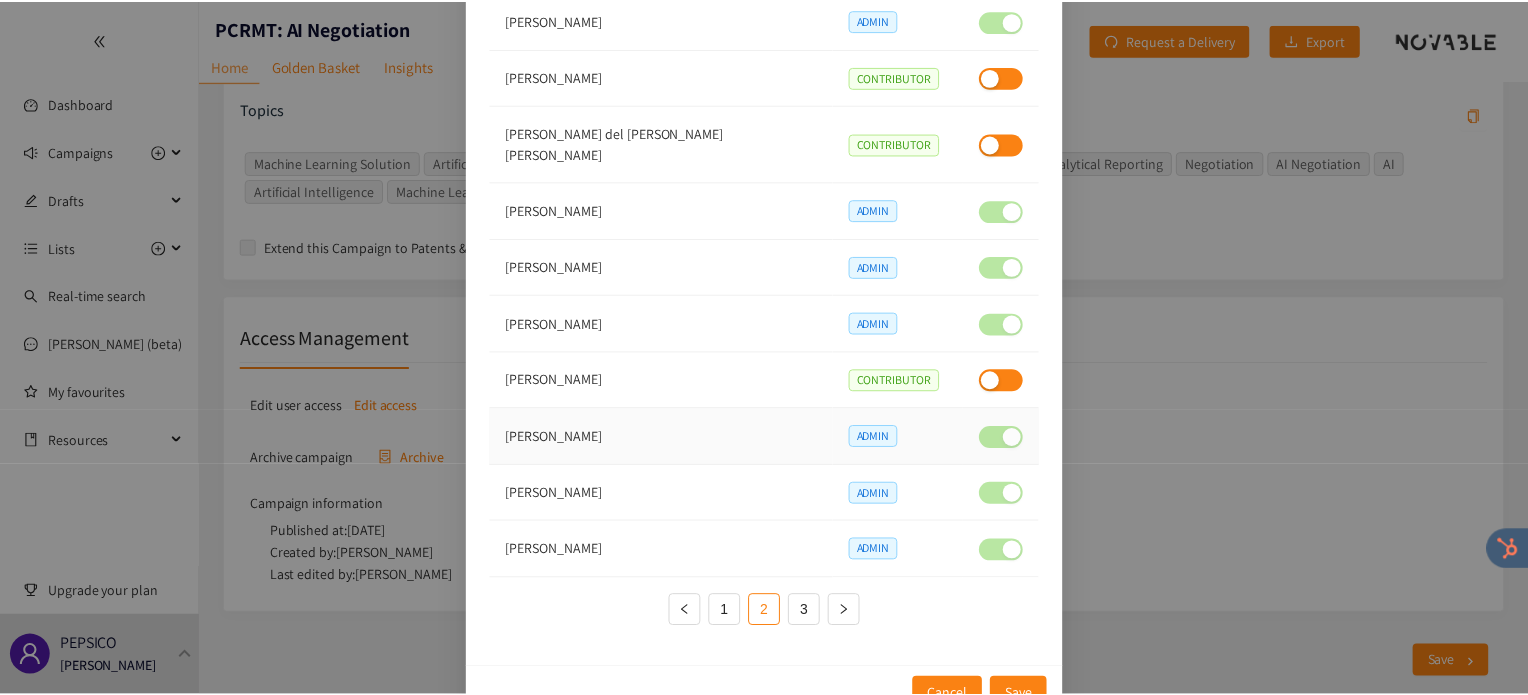 scroll, scrollTop: 122, scrollLeft: 0, axis: vertical 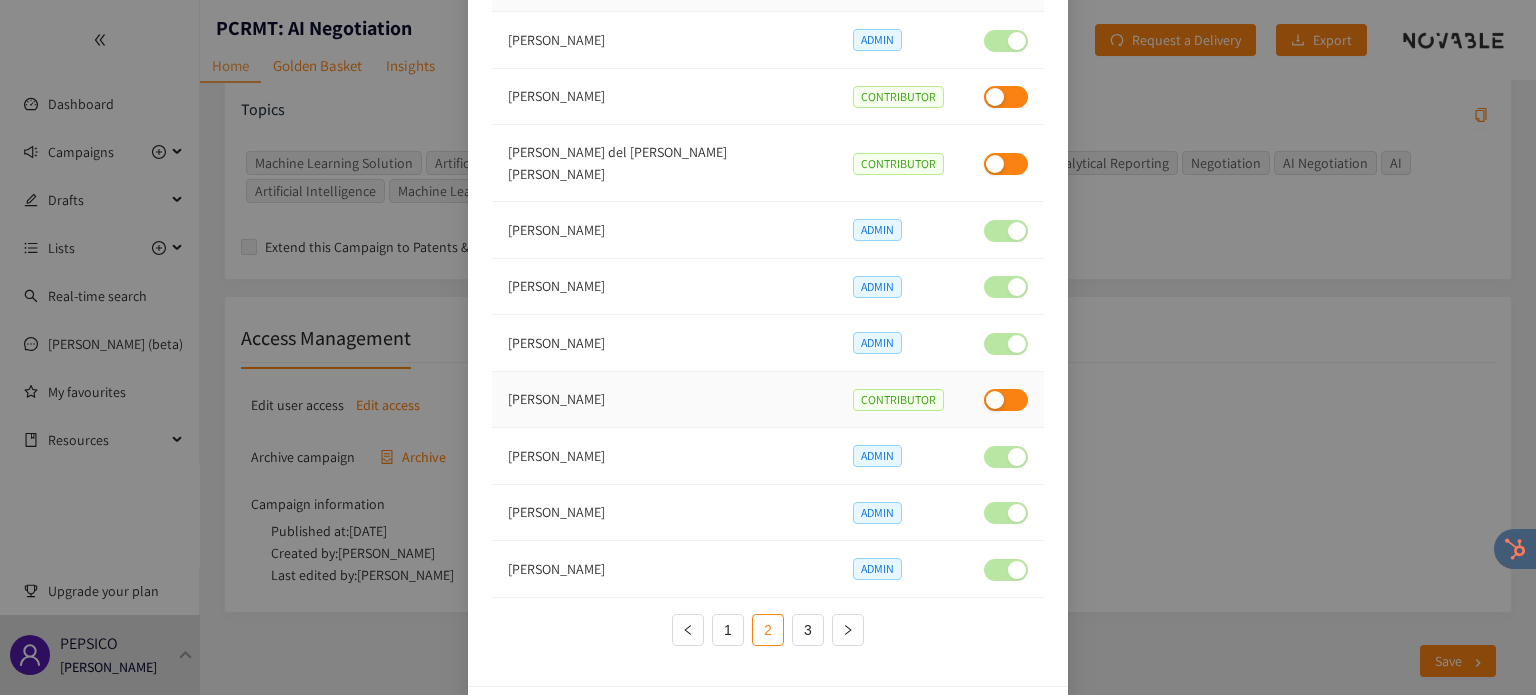 click at bounding box center (1006, 400) 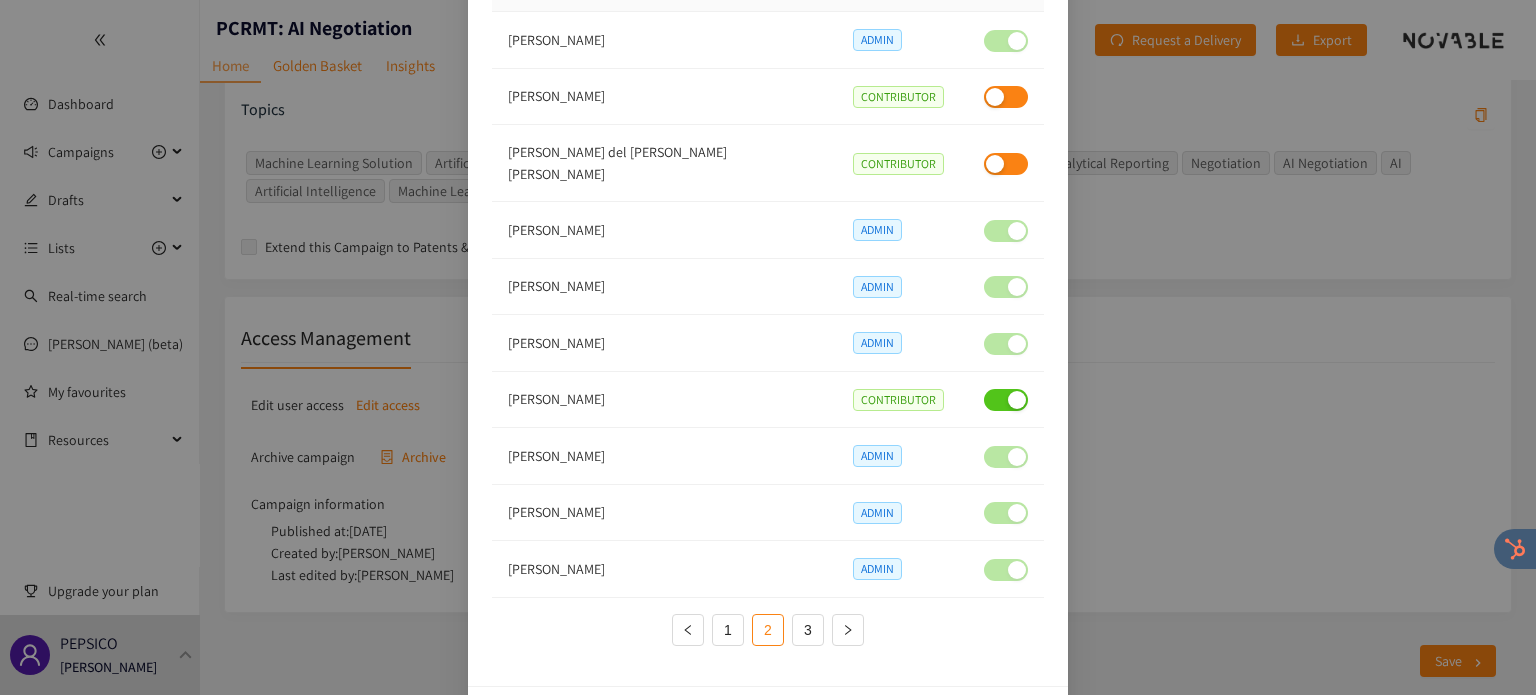 click on "Save" at bounding box center (1023, 713) 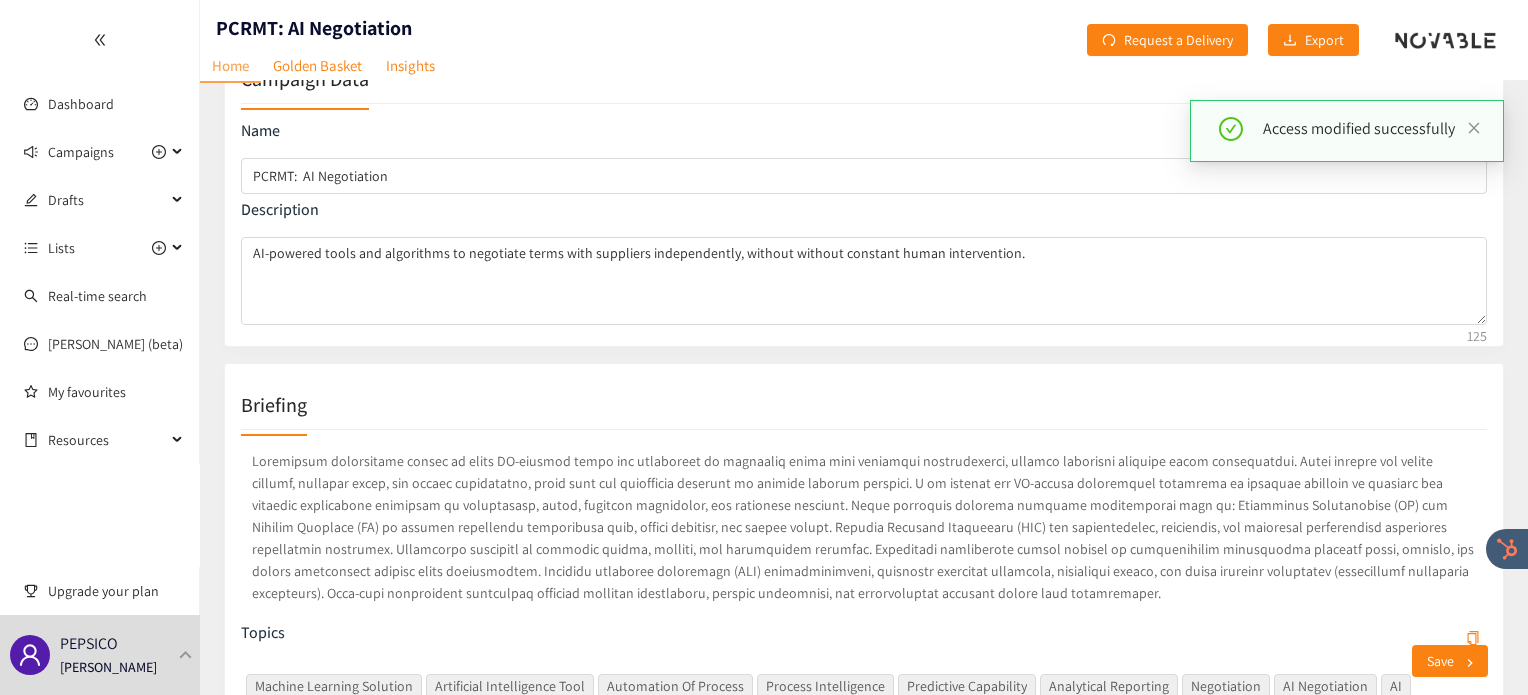 scroll, scrollTop: 56, scrollLeft: 0, axis: vertical 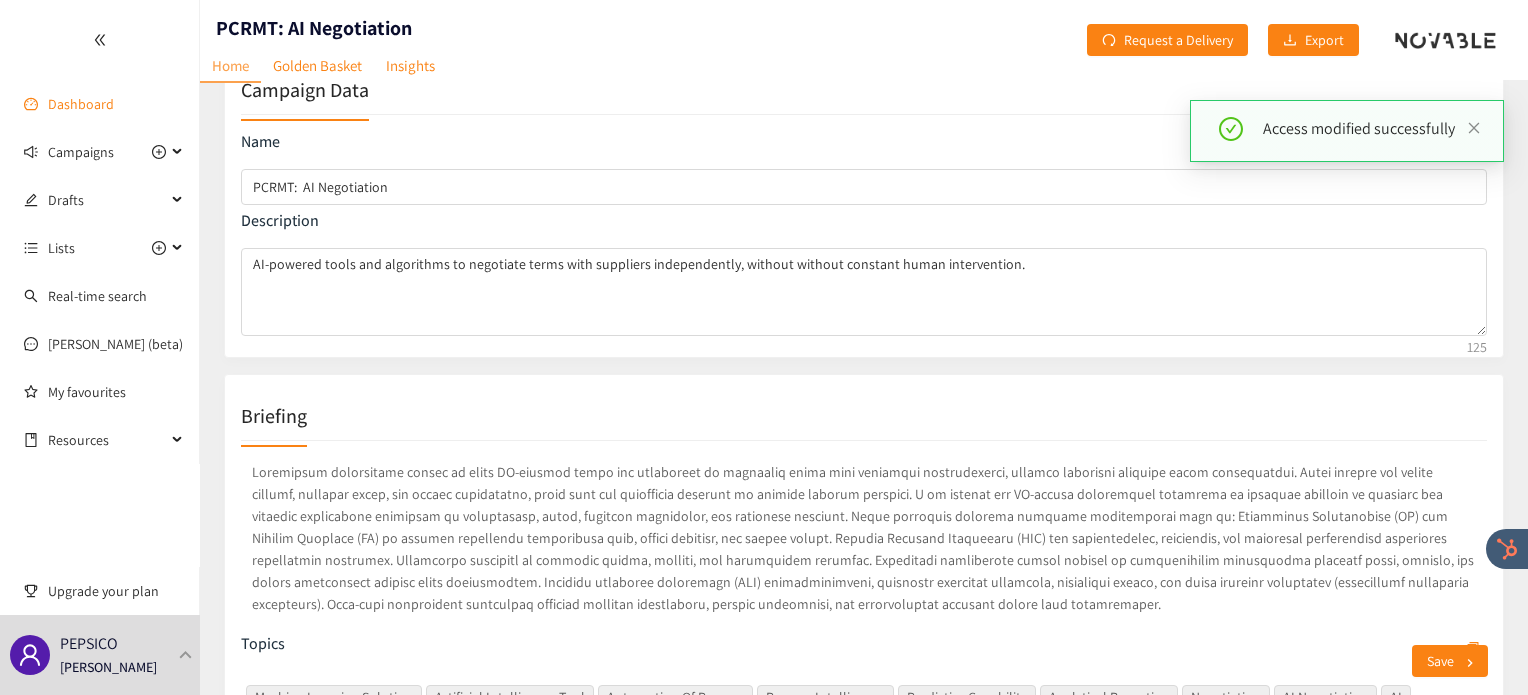 click on "Dashboard" at bounding box center [81, 104] 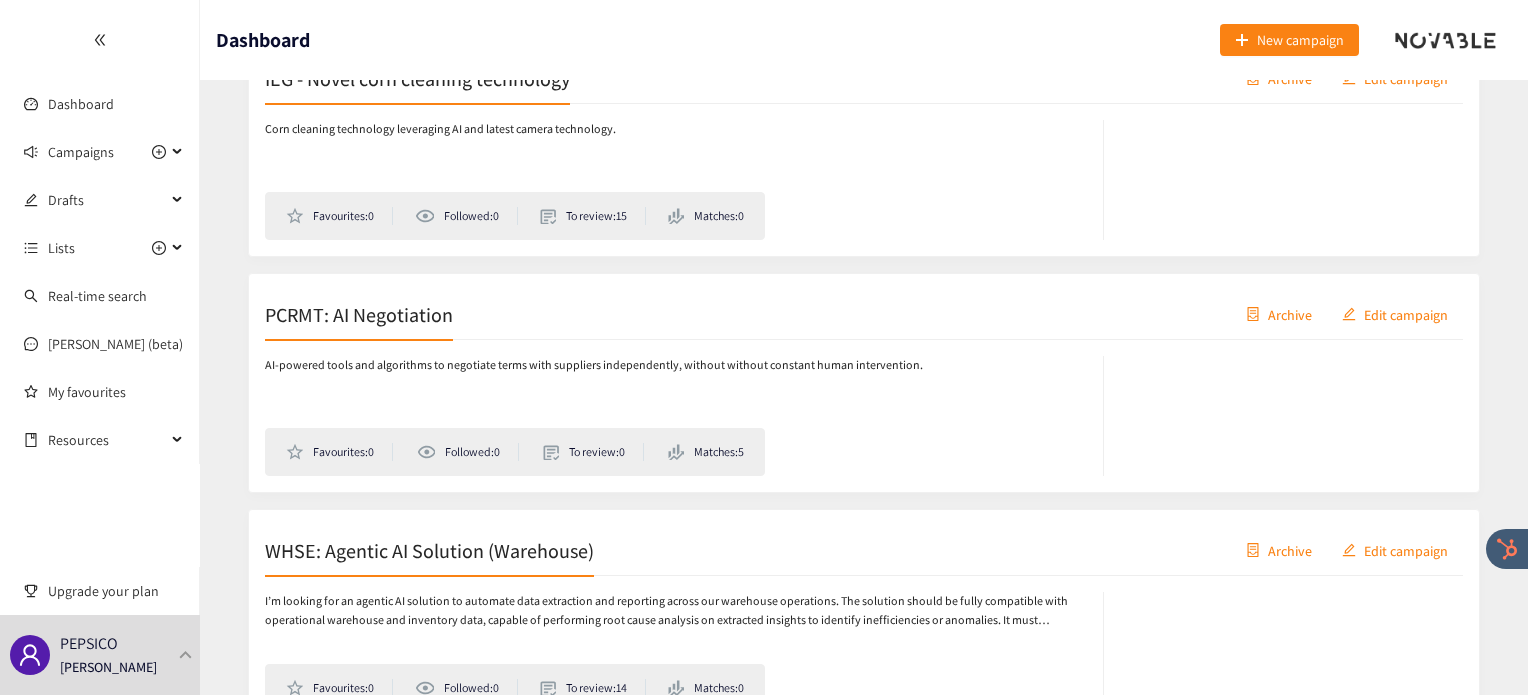 scroll, scrollTop: 1344, scrollLeft: 0, axis: vertical 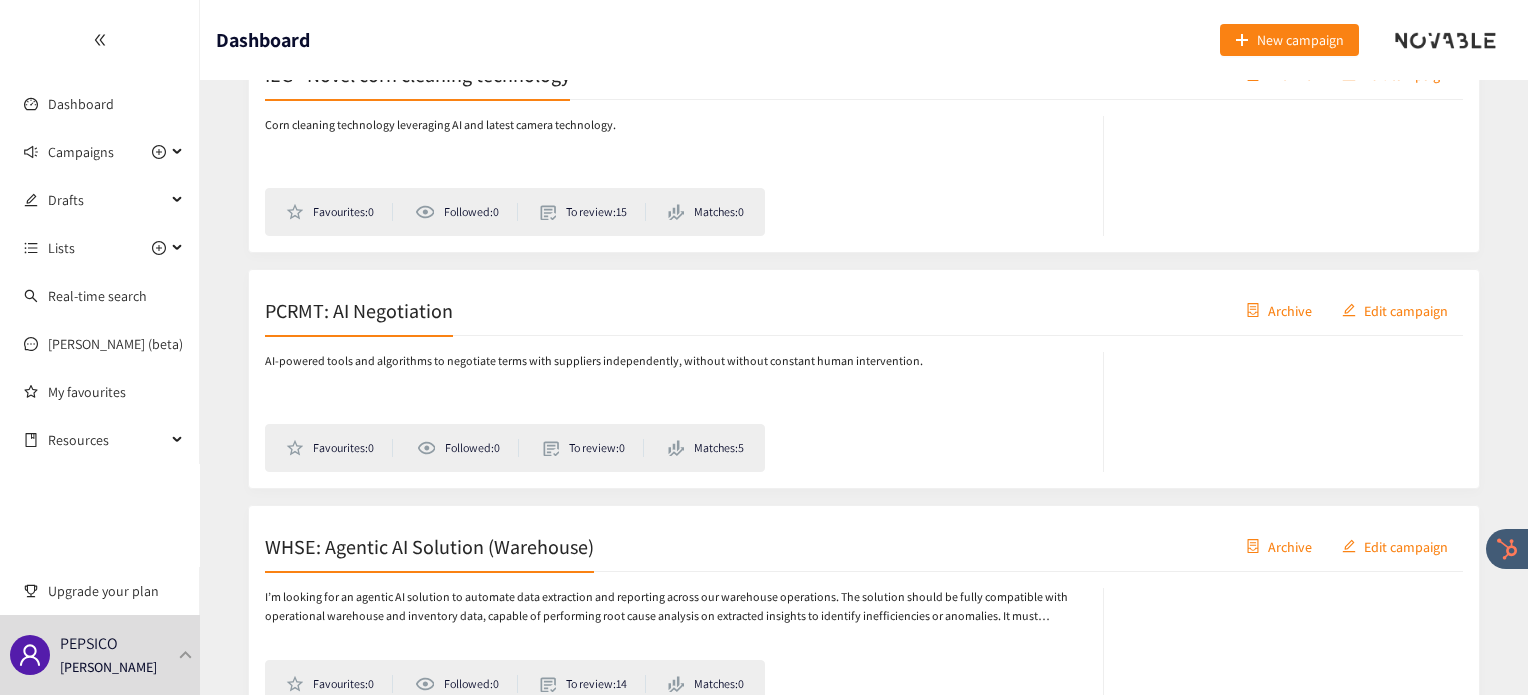 click on "PCRMT:  AI Negotiation Archive Edit campaign" at bounding box center [864, 311] 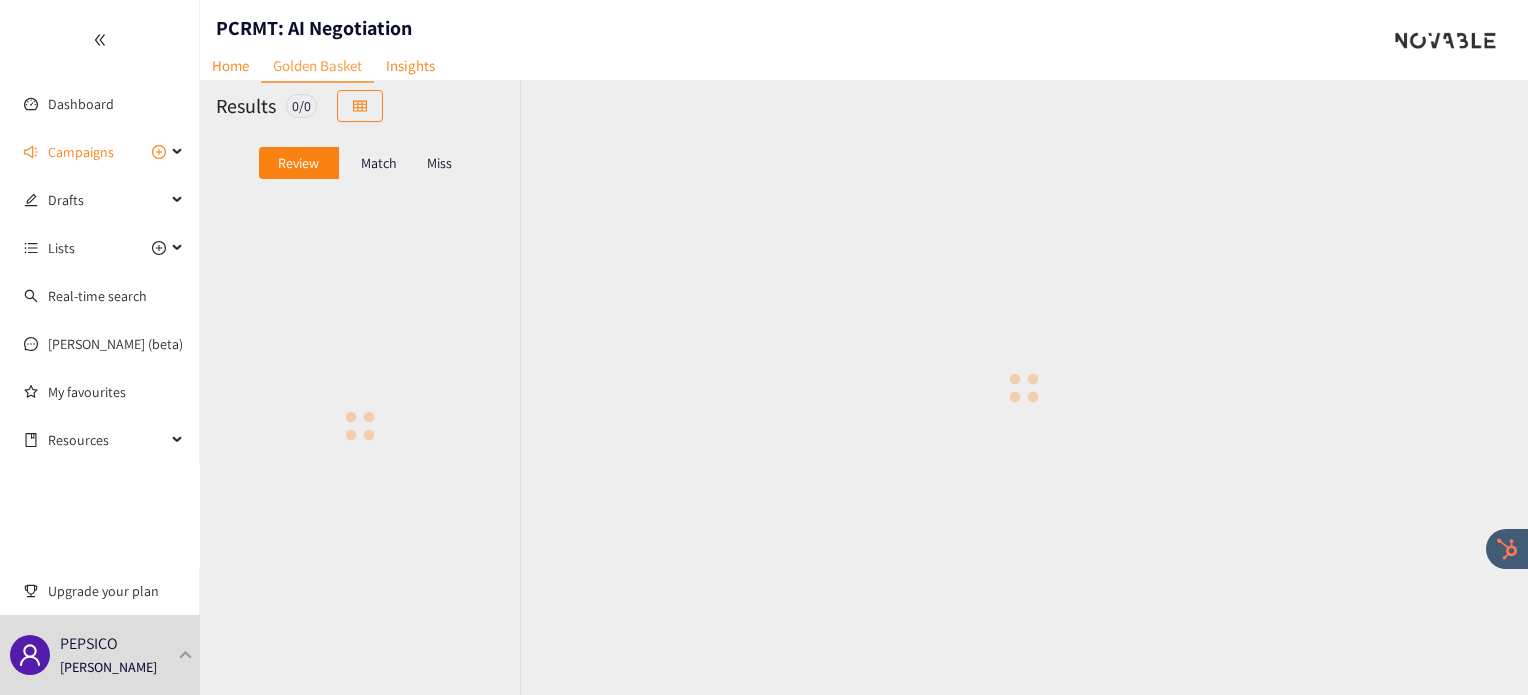 scroll, scrollTop: 0, scrollLeft: 0, axis: both 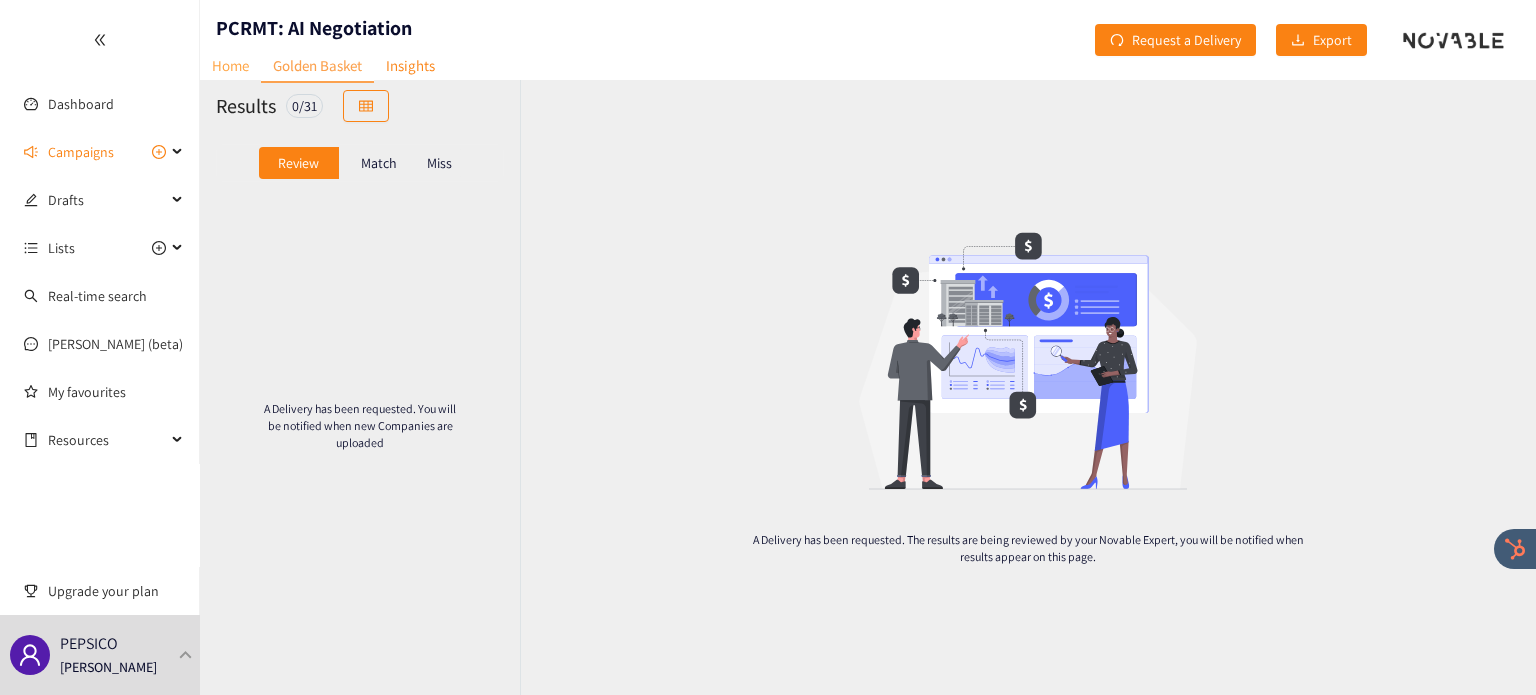 click on "Home" at bounding box center (230, 65) 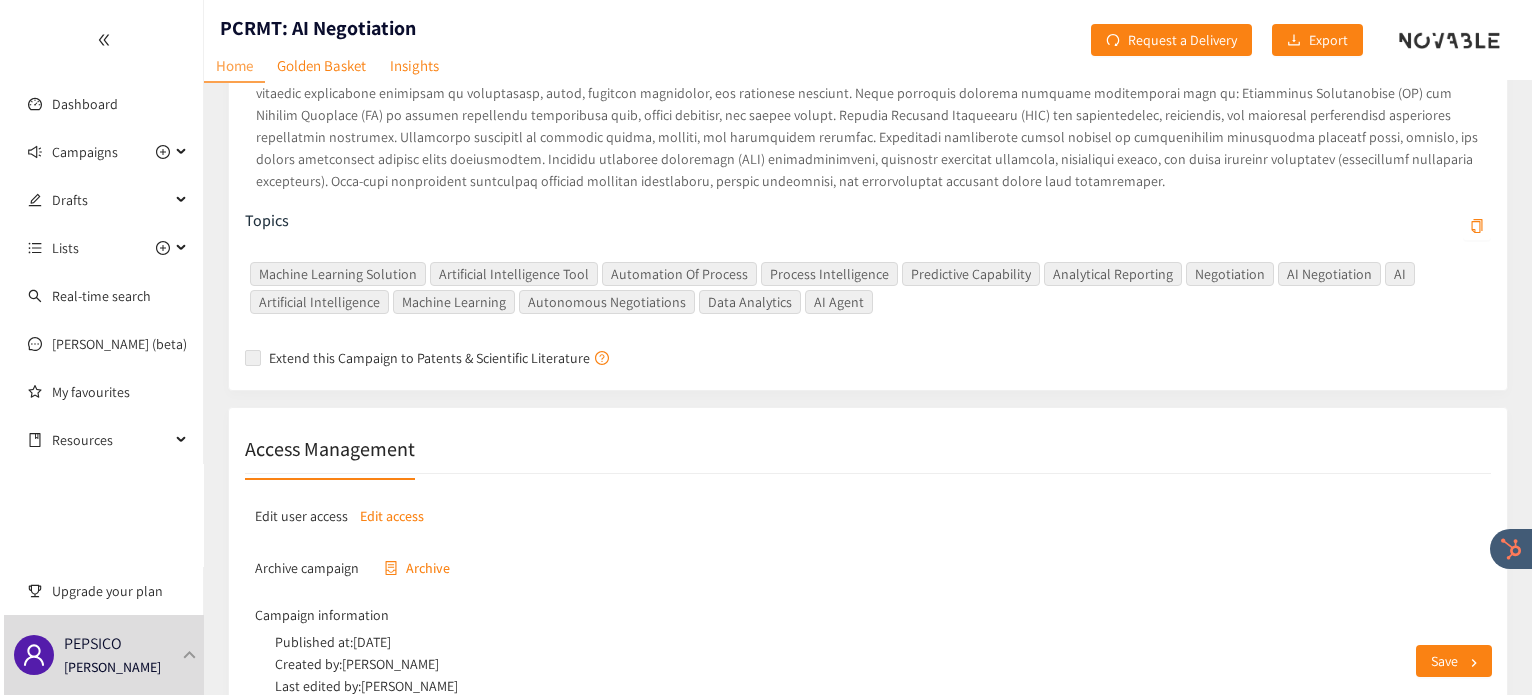 scroll, scrollTop: 590, scrollLeft: 0, axis: vertical 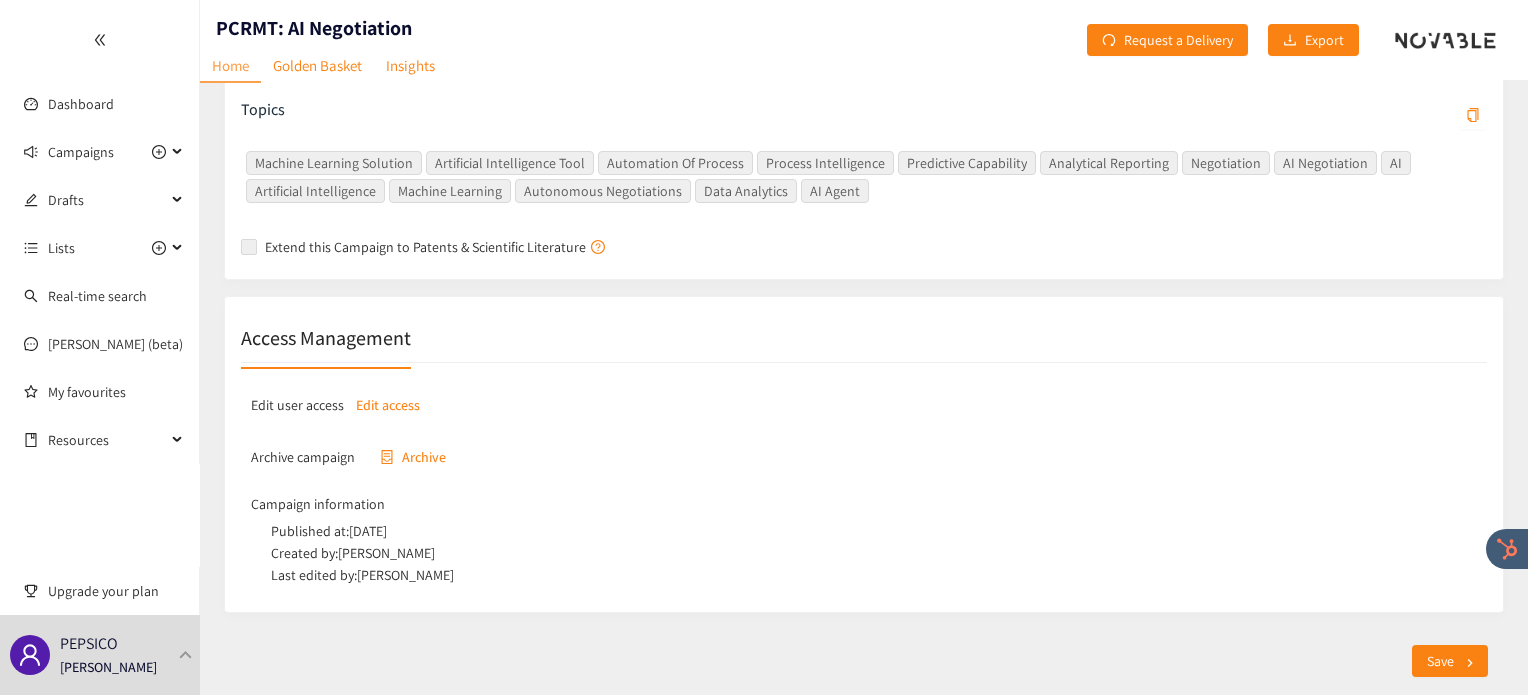 click on "Edit access" at bounding box center (388, 405) 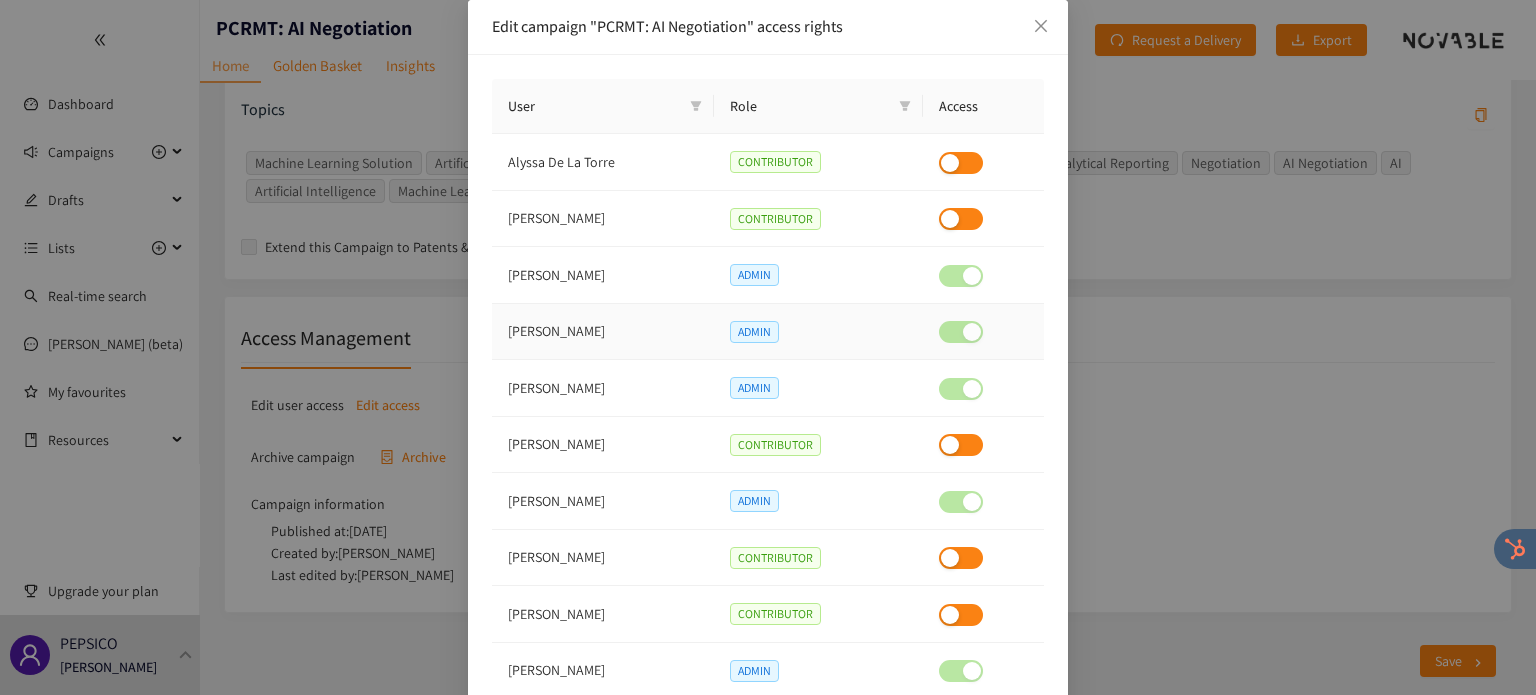 scroll, scrollTop: 142, scrollLeft: 0, axis: vertical 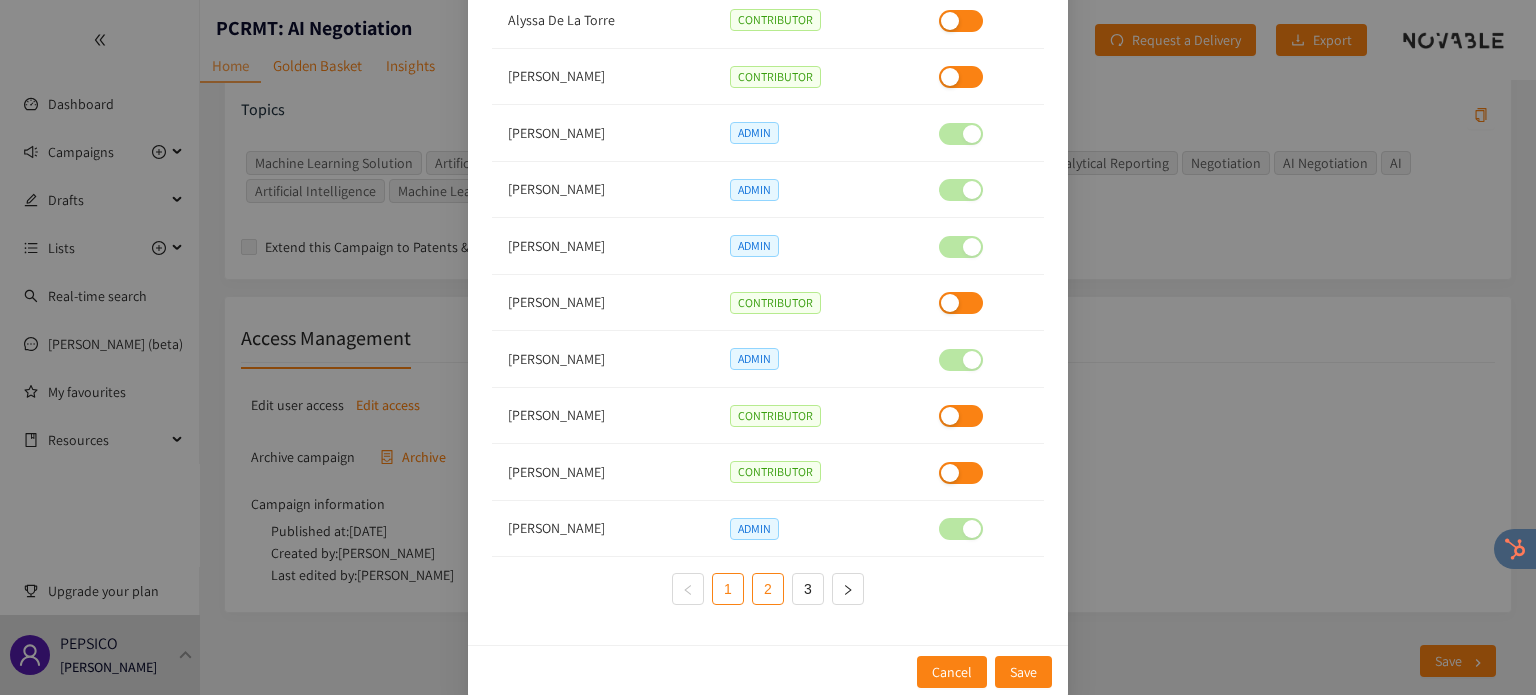 click on "2" at bounding box center [768, 589] 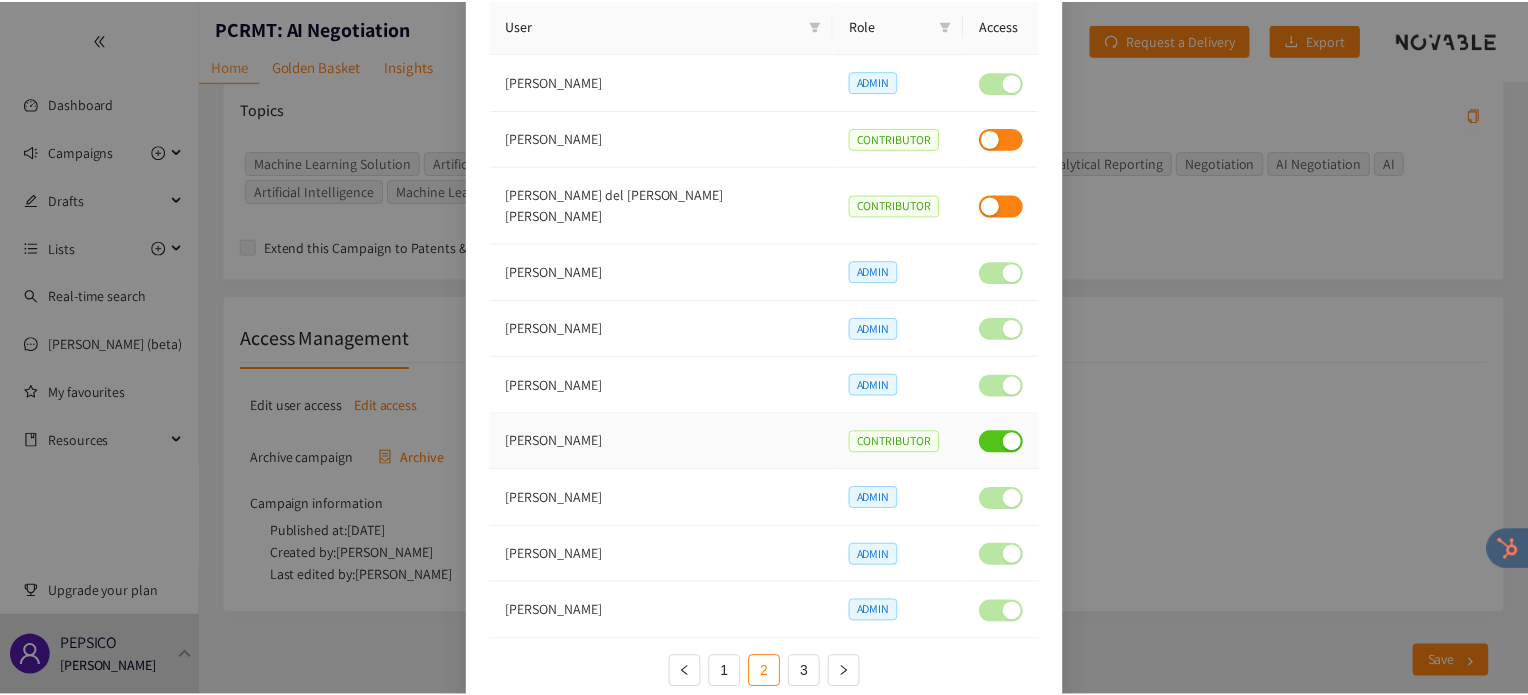 scroll, scrollTop: 142, scrollLeft: 0, axis: vertical 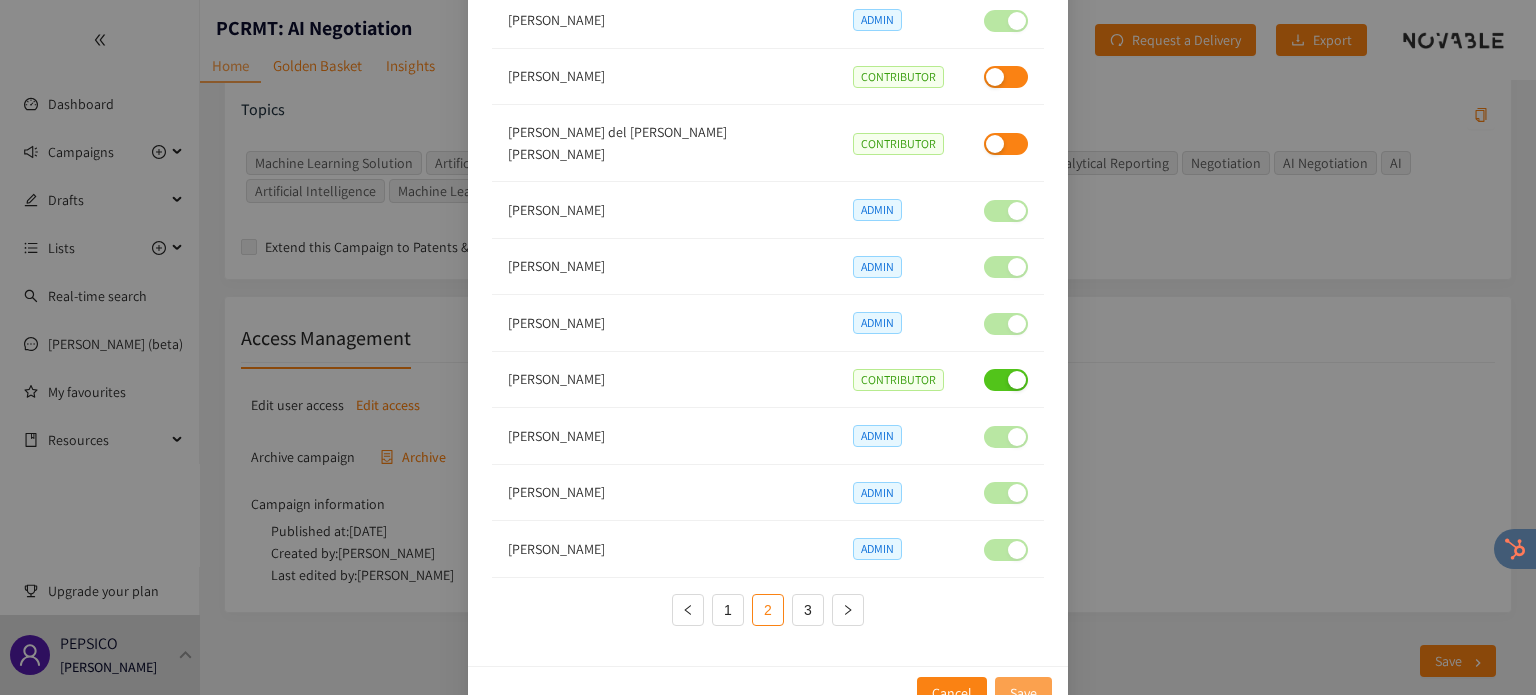 click on "Save" at bounding box center (1023, 693) 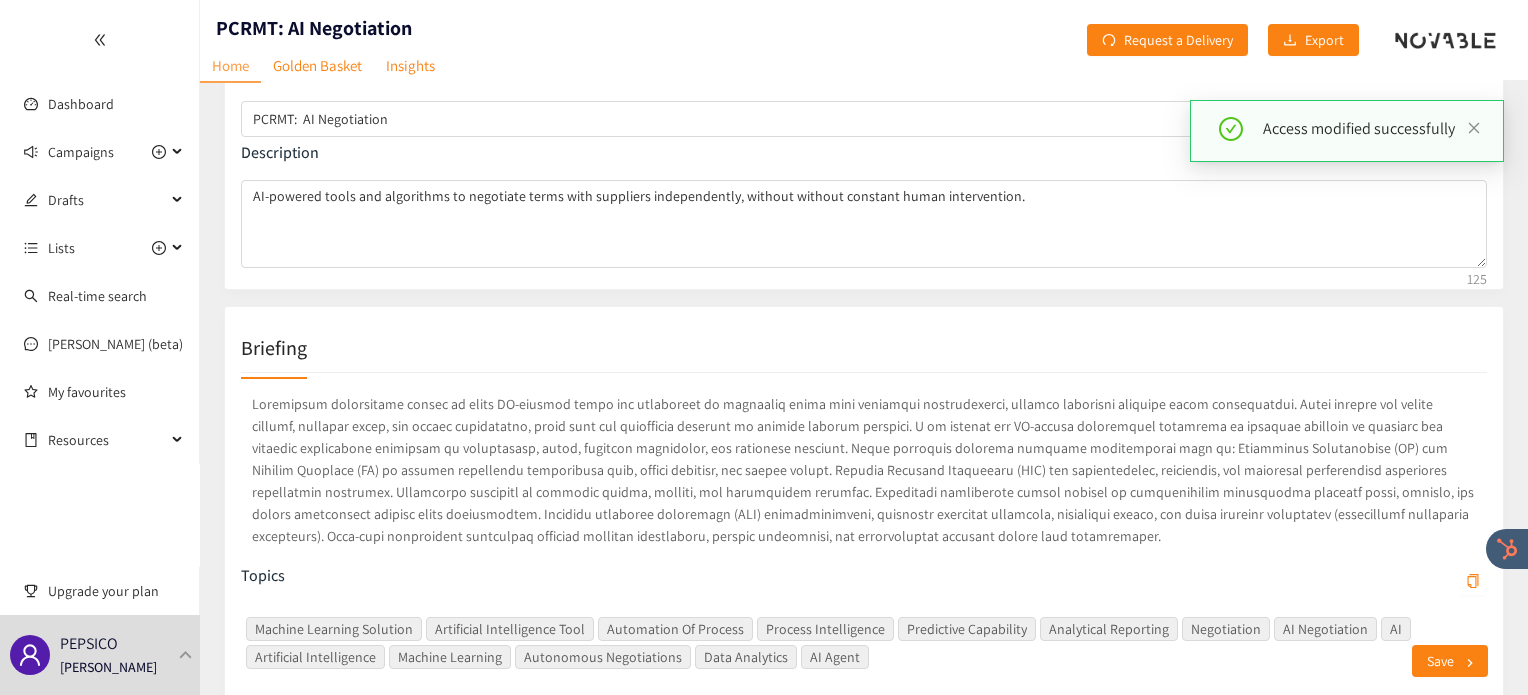 scroll, scrollTop: 119, scrollLeft: 0, axis: vertical 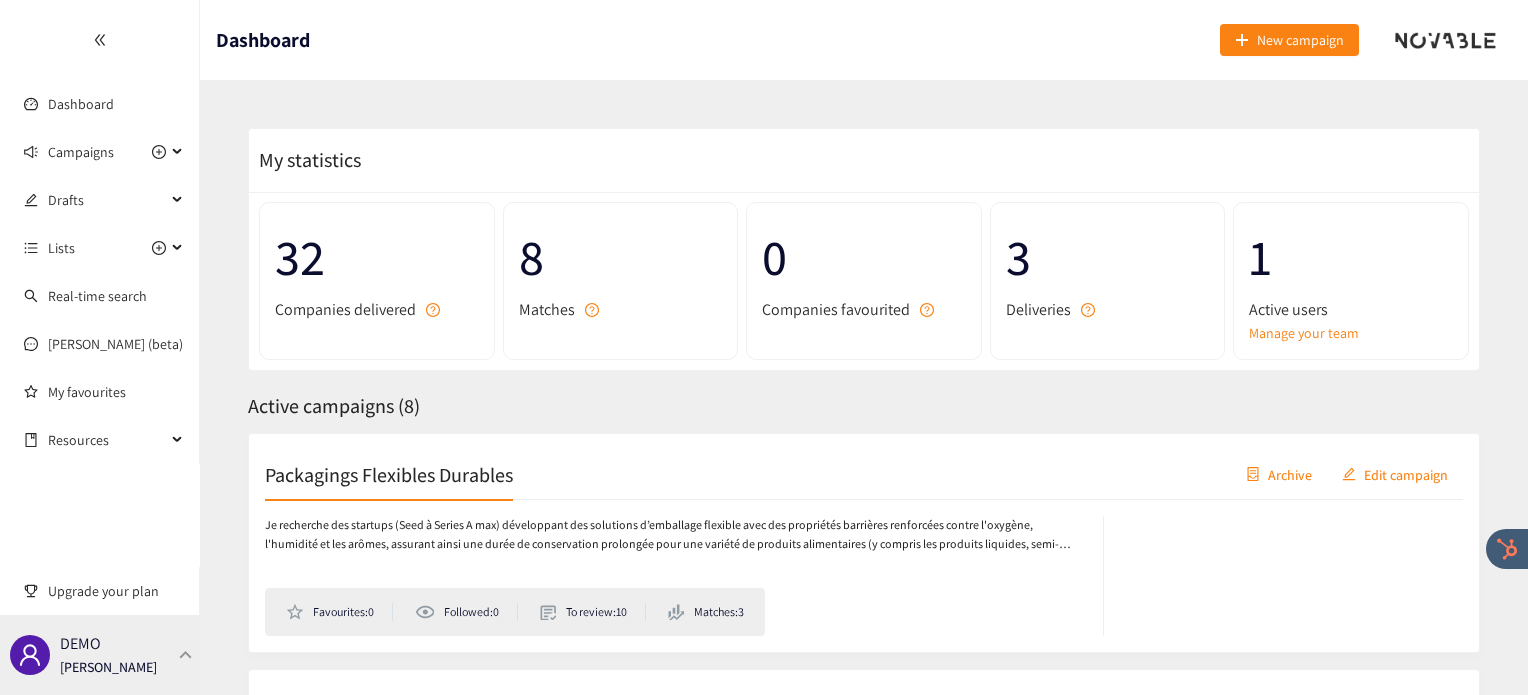 click at bounding box center [186, 654] 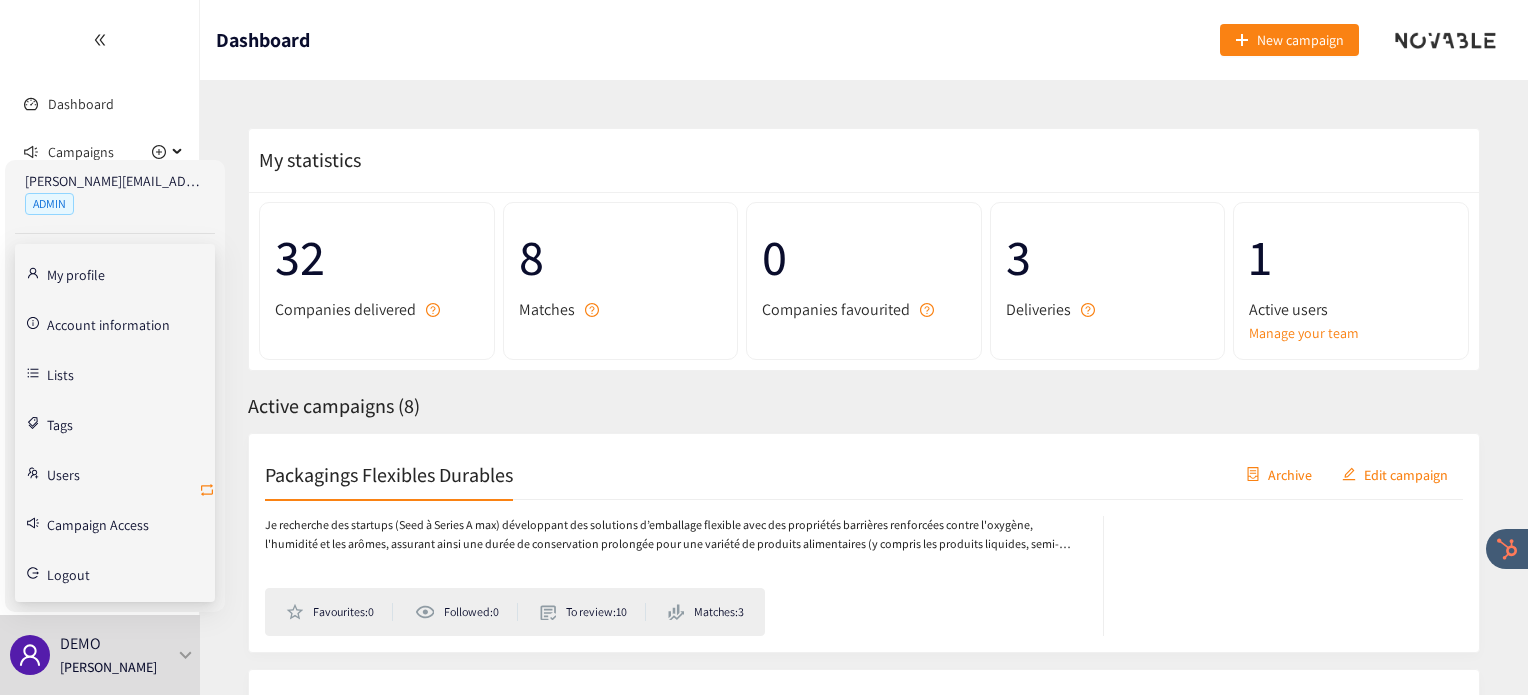 click 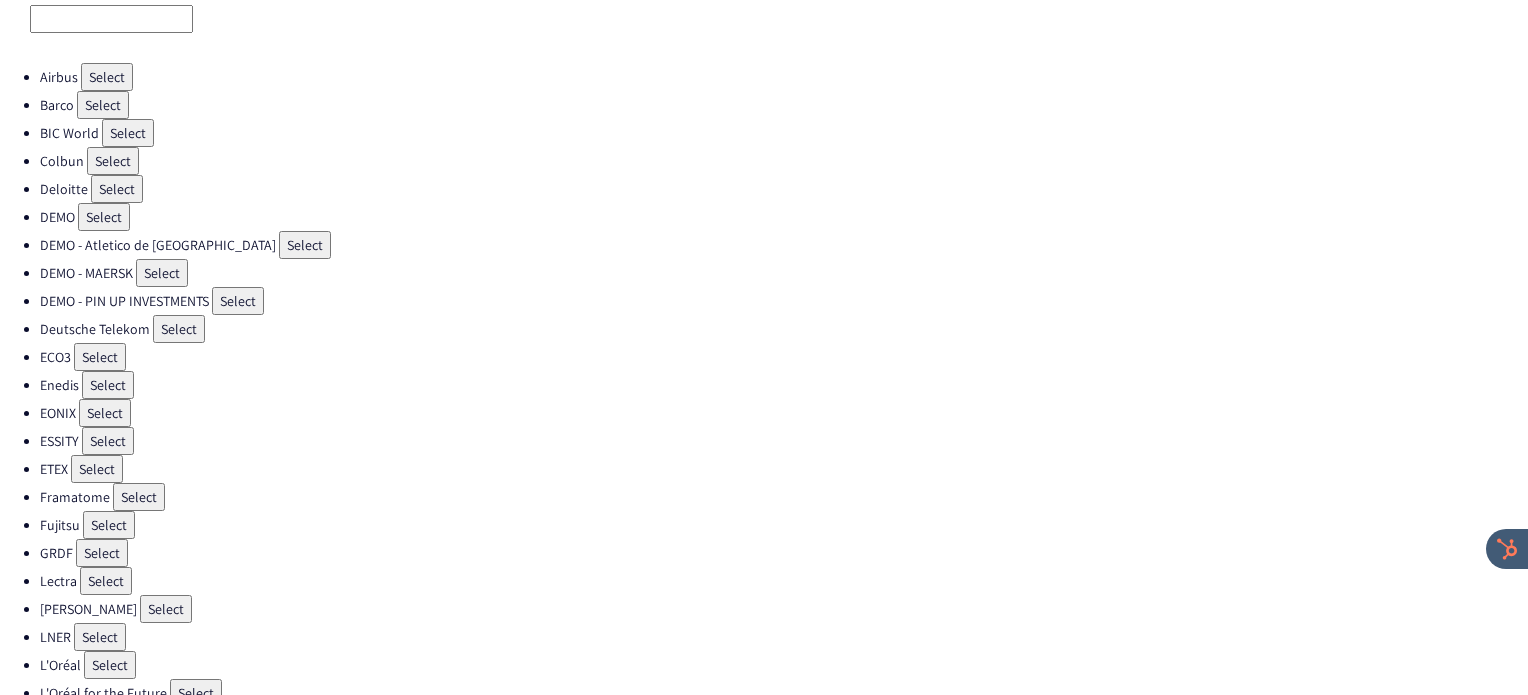 scroll, scrollTop: 82, scrollLeft: 0, axis: vertical 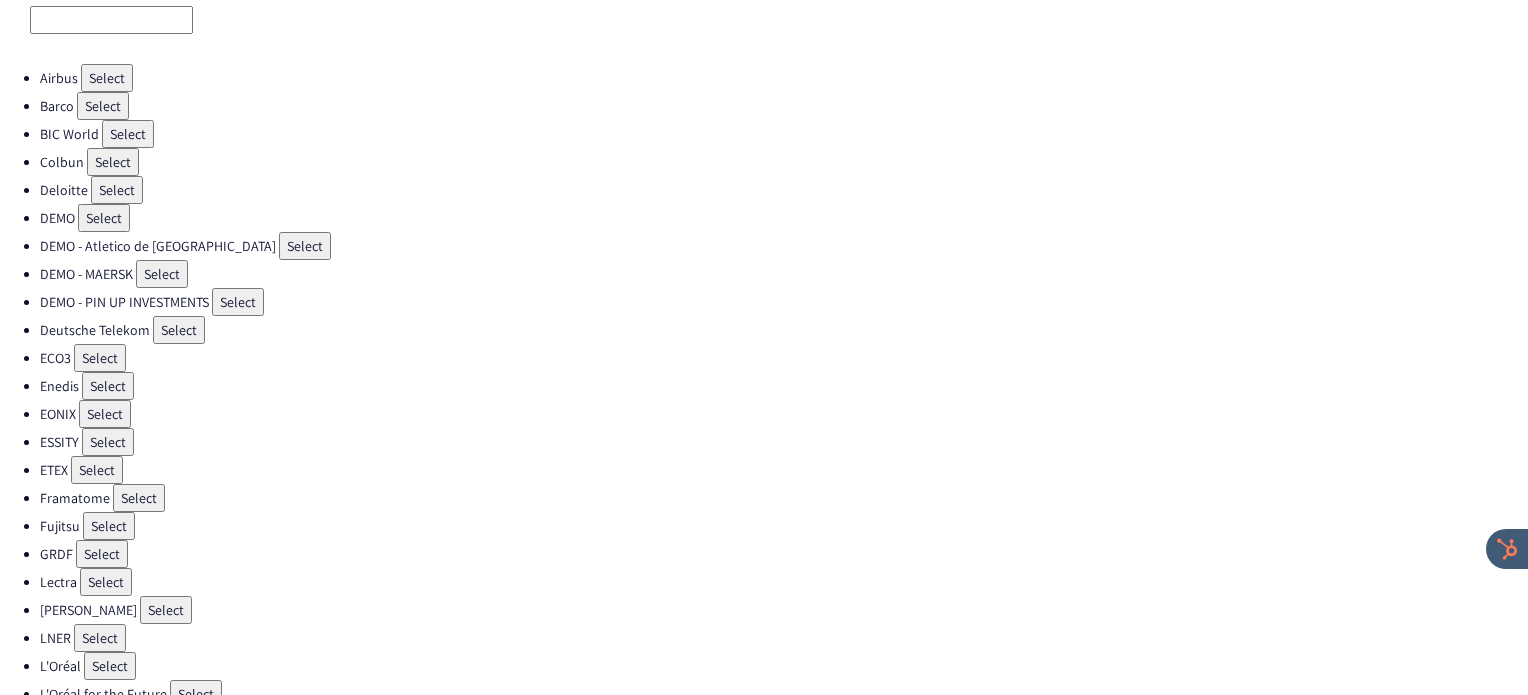 click on "Select" at bounding box center [100, 358] 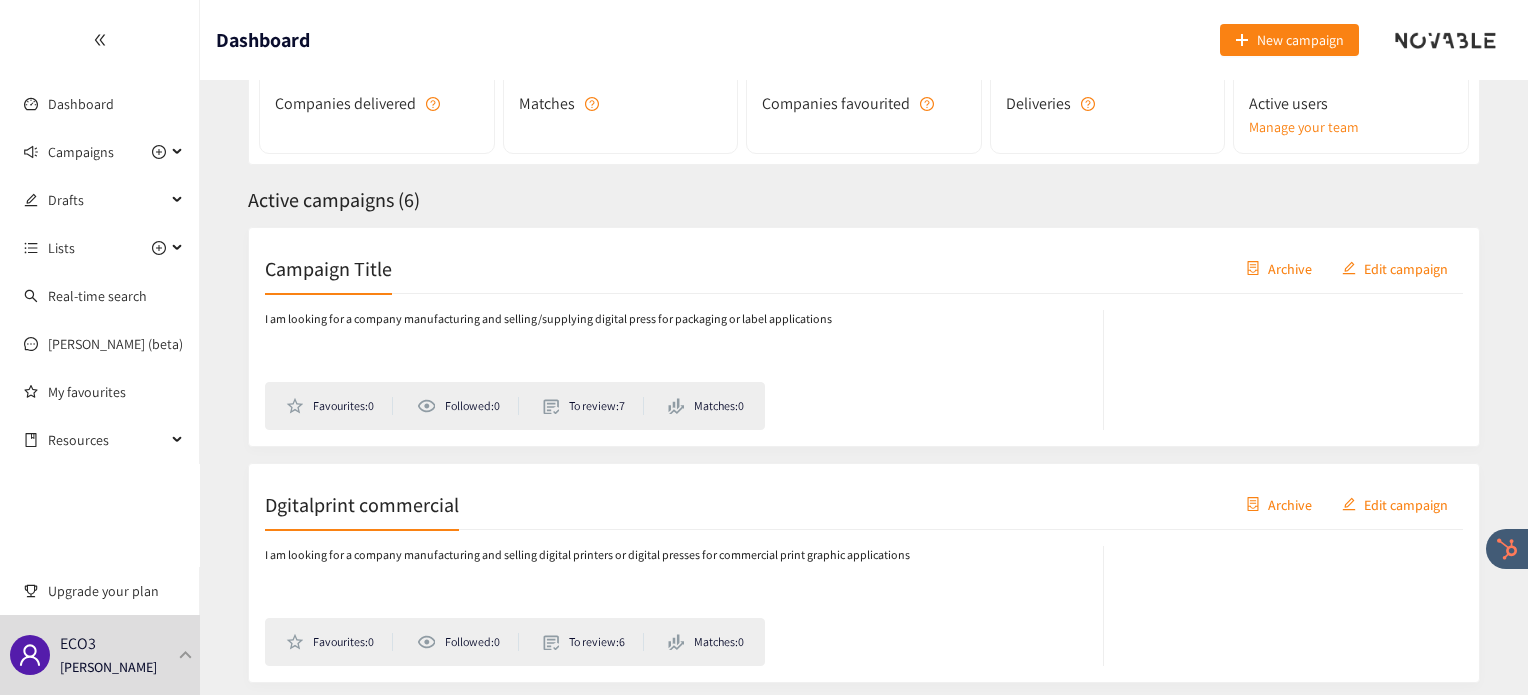 scroll, scrollTop: 204, scrollLeft: 0, axis: vertical 